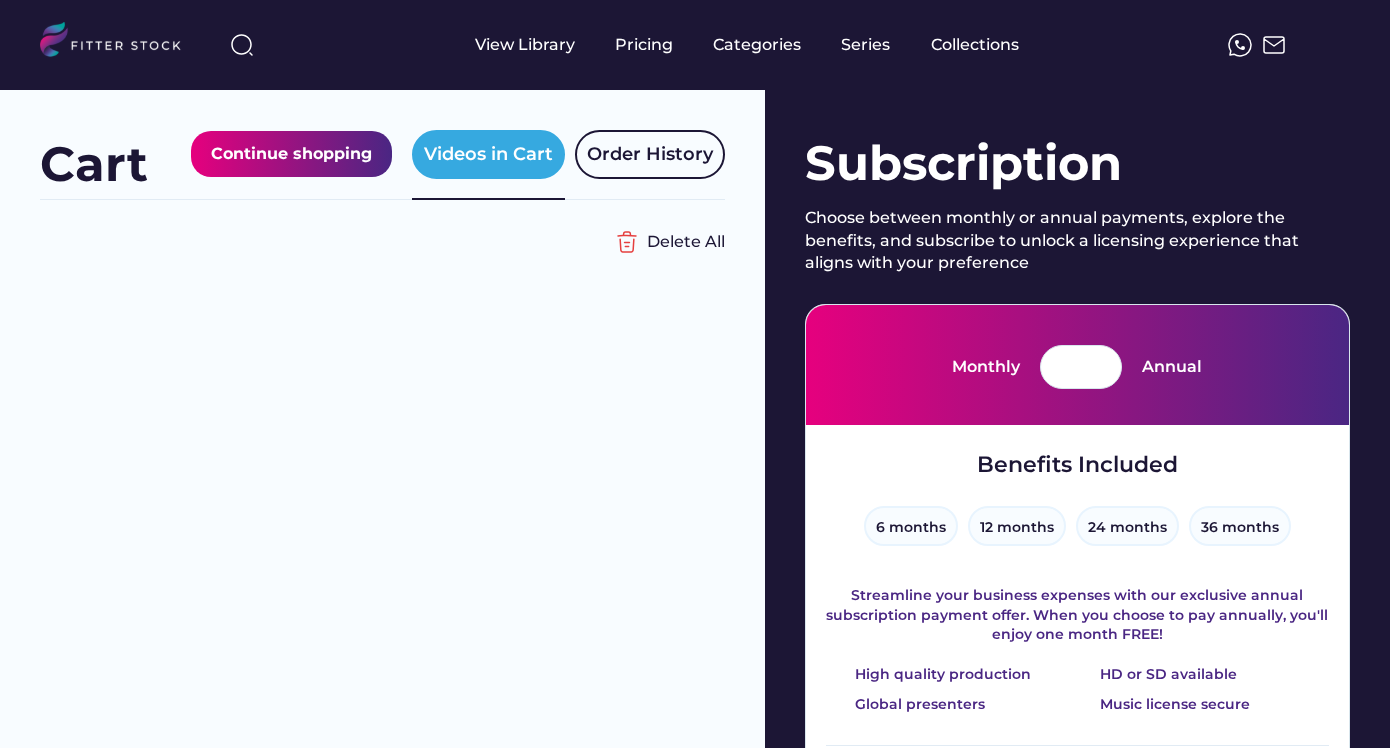 scroll, scrollTop: 0, scrollLeft: 0, axis: both 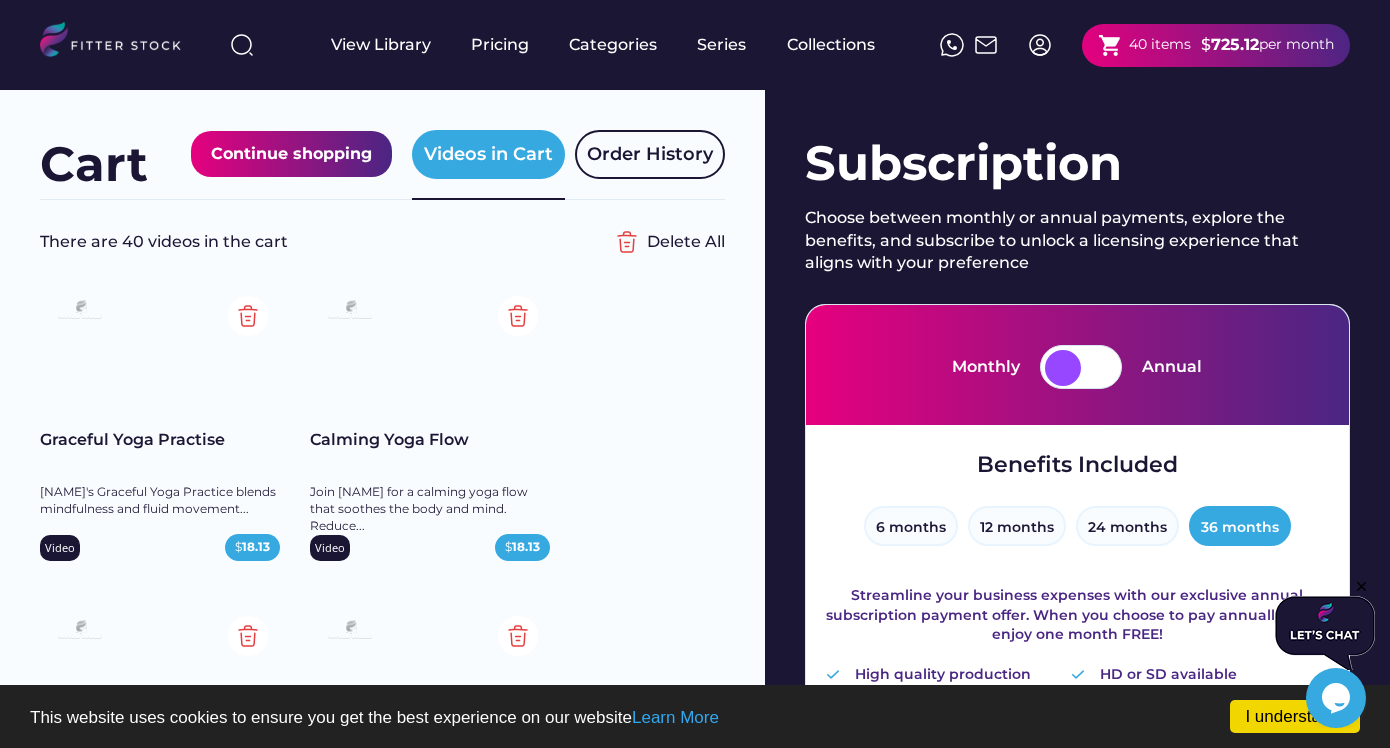 click at bounding box center [1040, 45] 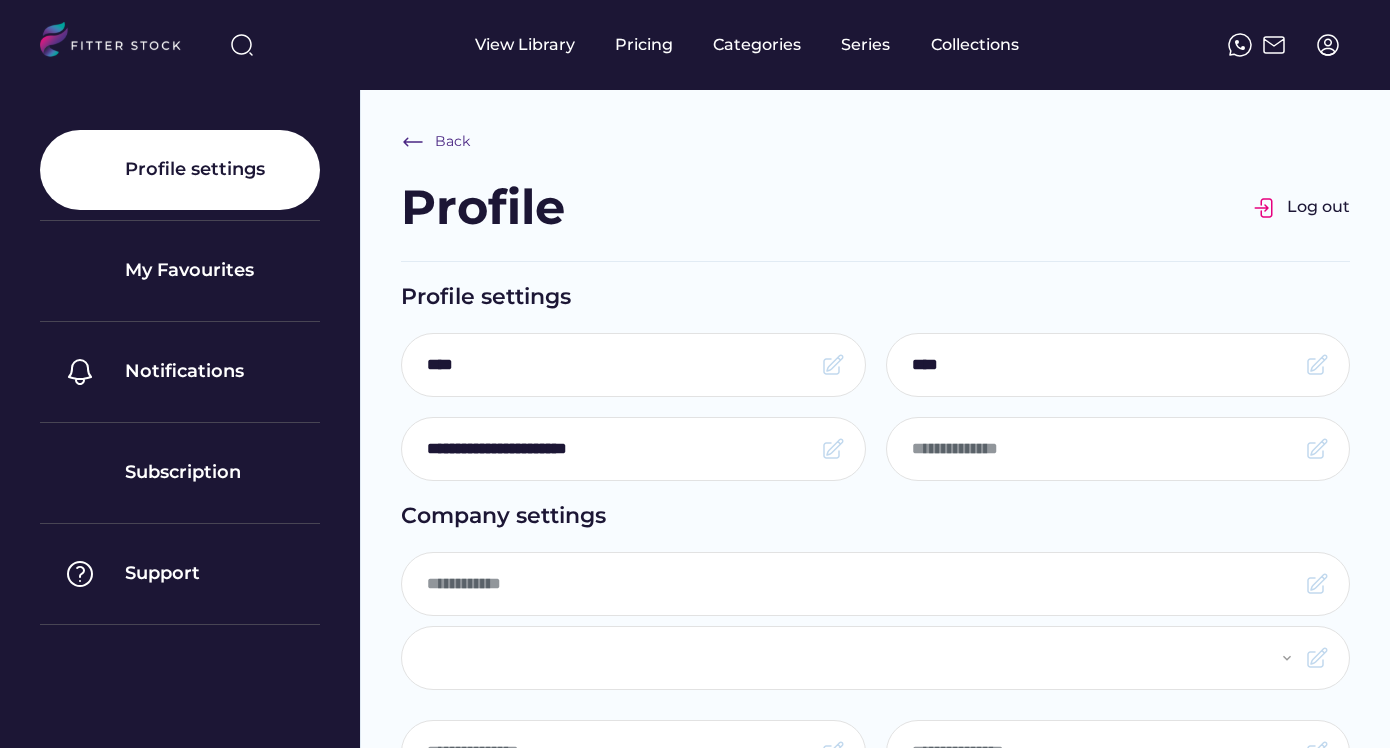 scroll, scrollTop: 0, scrollLeft: 0, axis: both 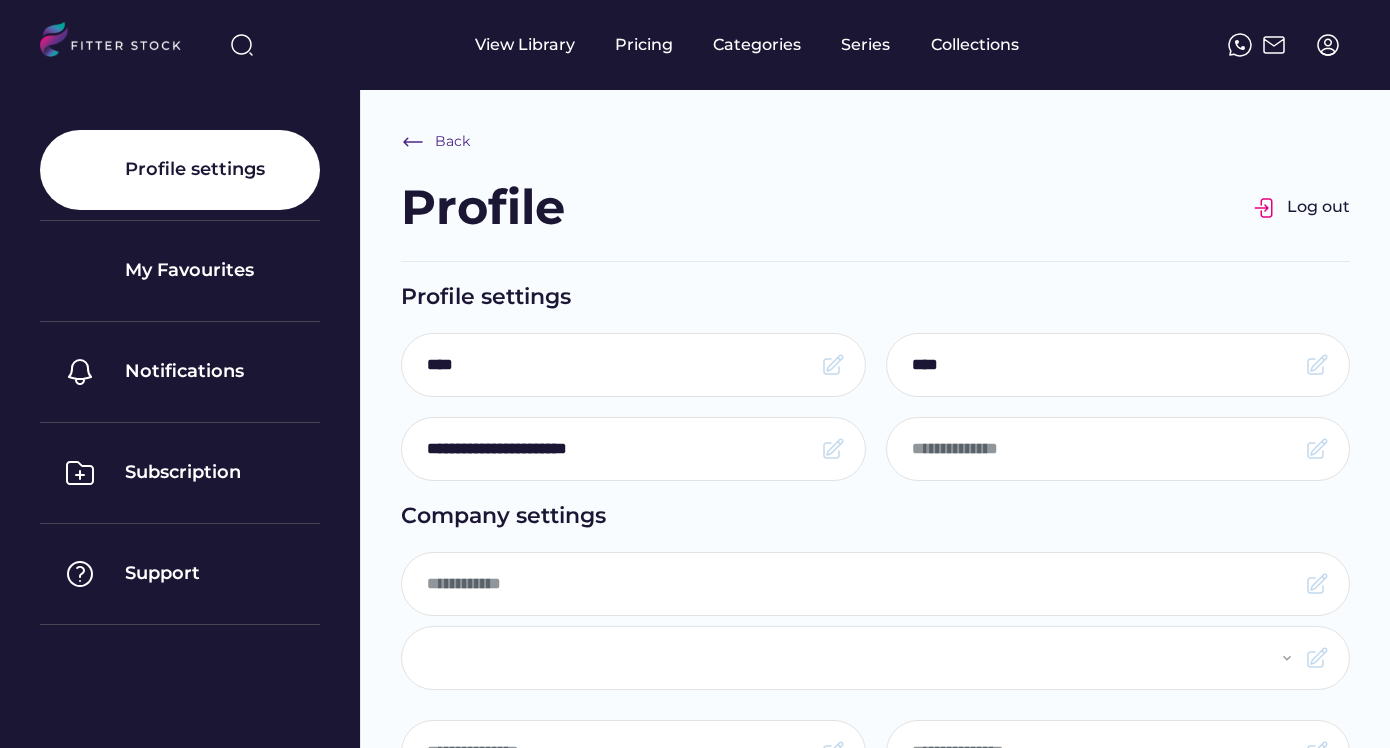 type on "*********" 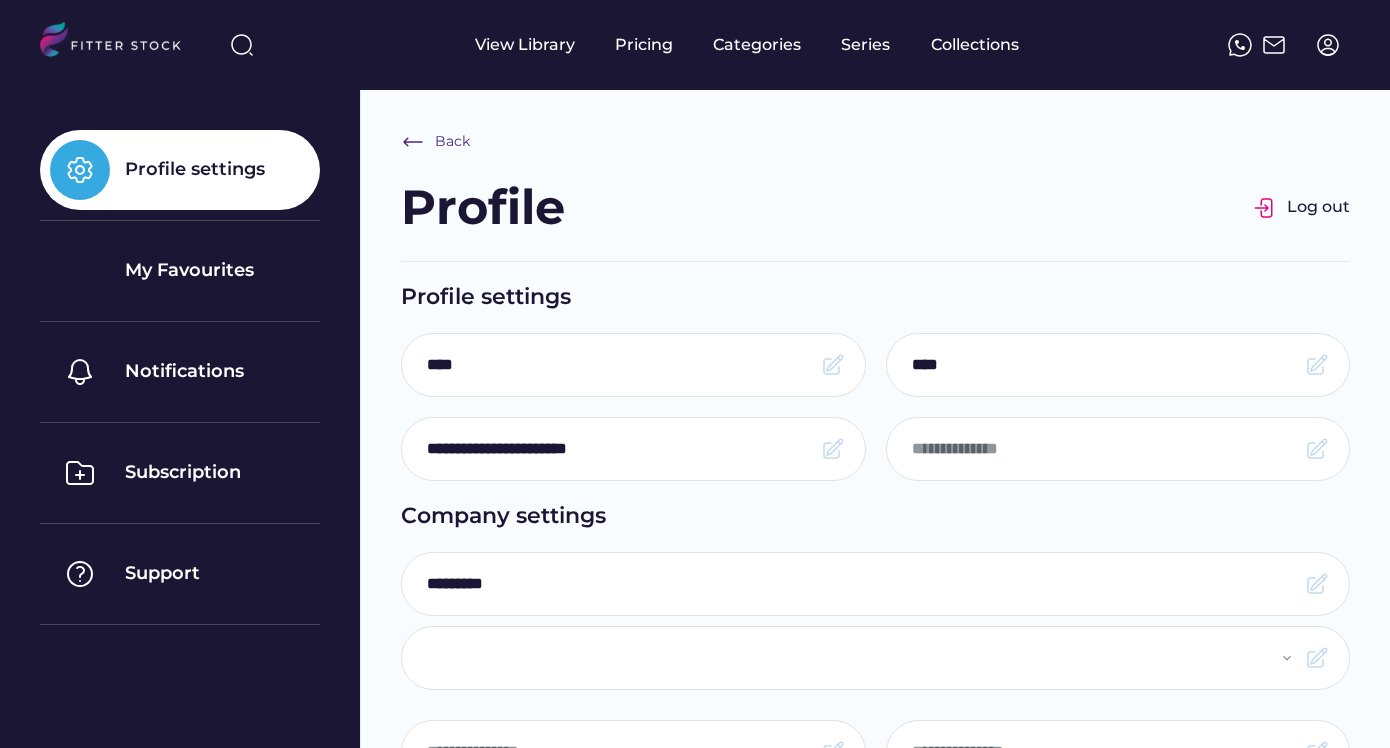 select on "**********" 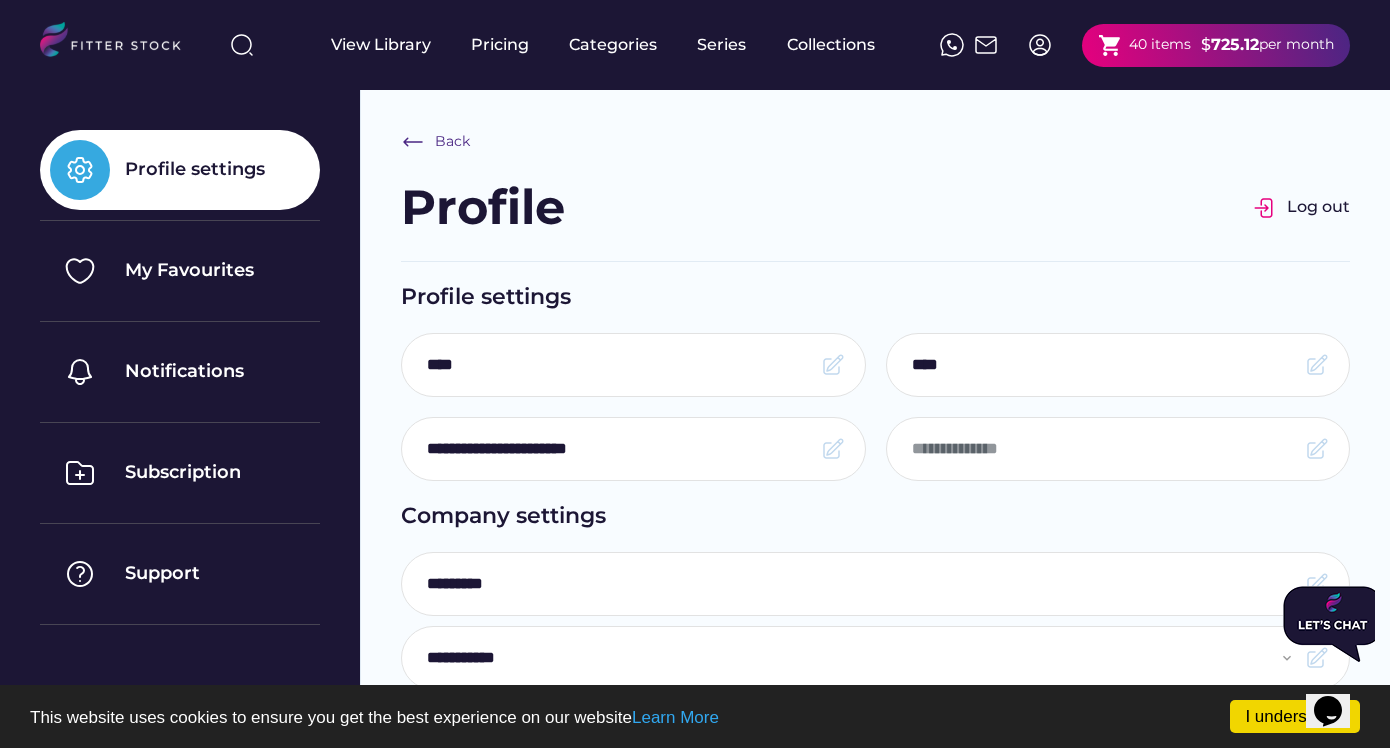 scroll, scrollTop: 0, scrollLeft: 0, axis: both 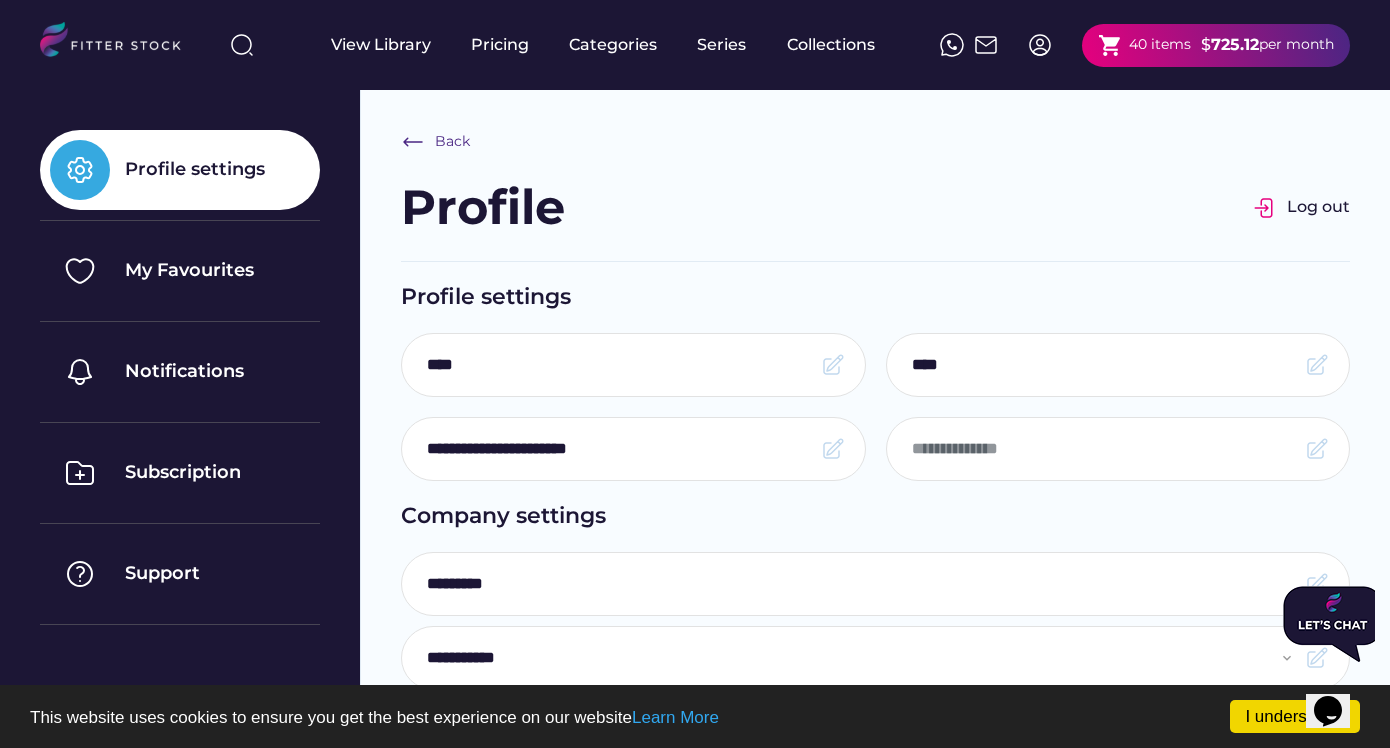 click 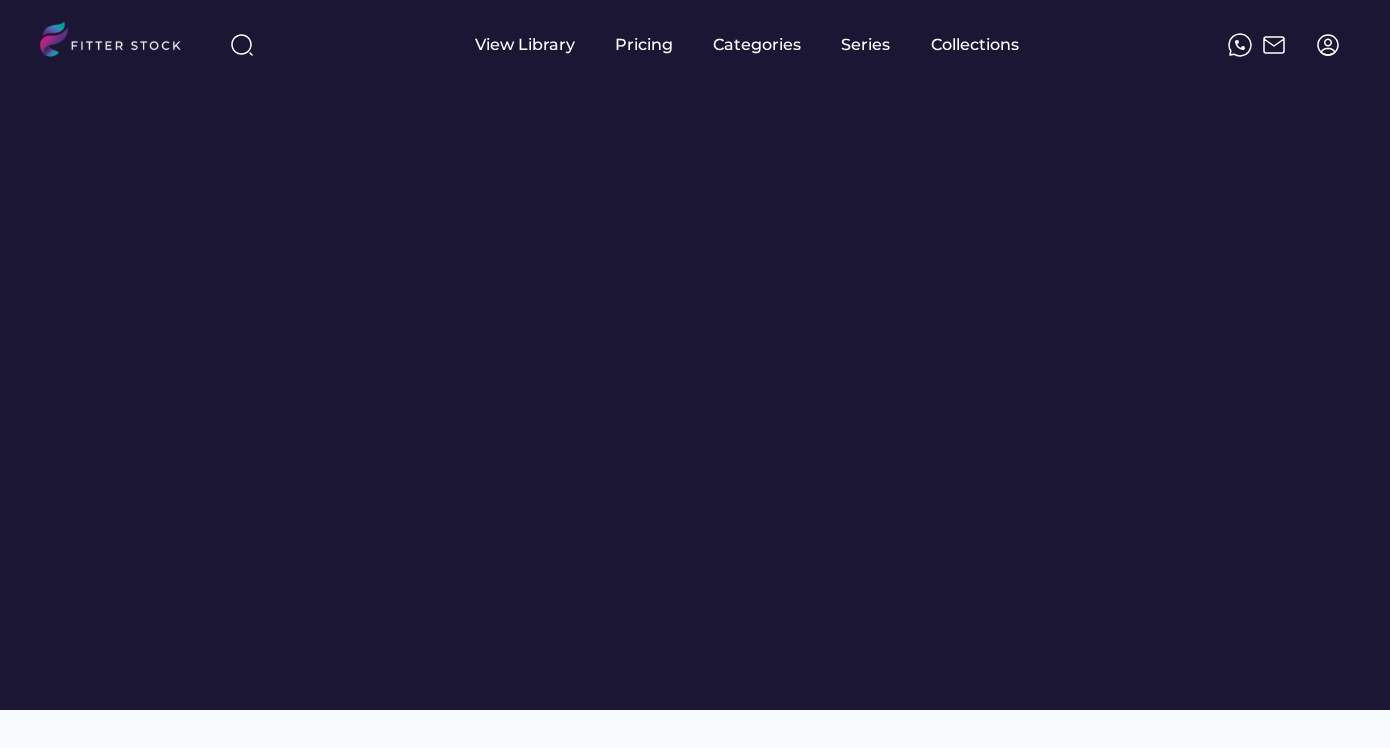 scroll, scrollTop: 0, scrollLeft: 0, axis: both 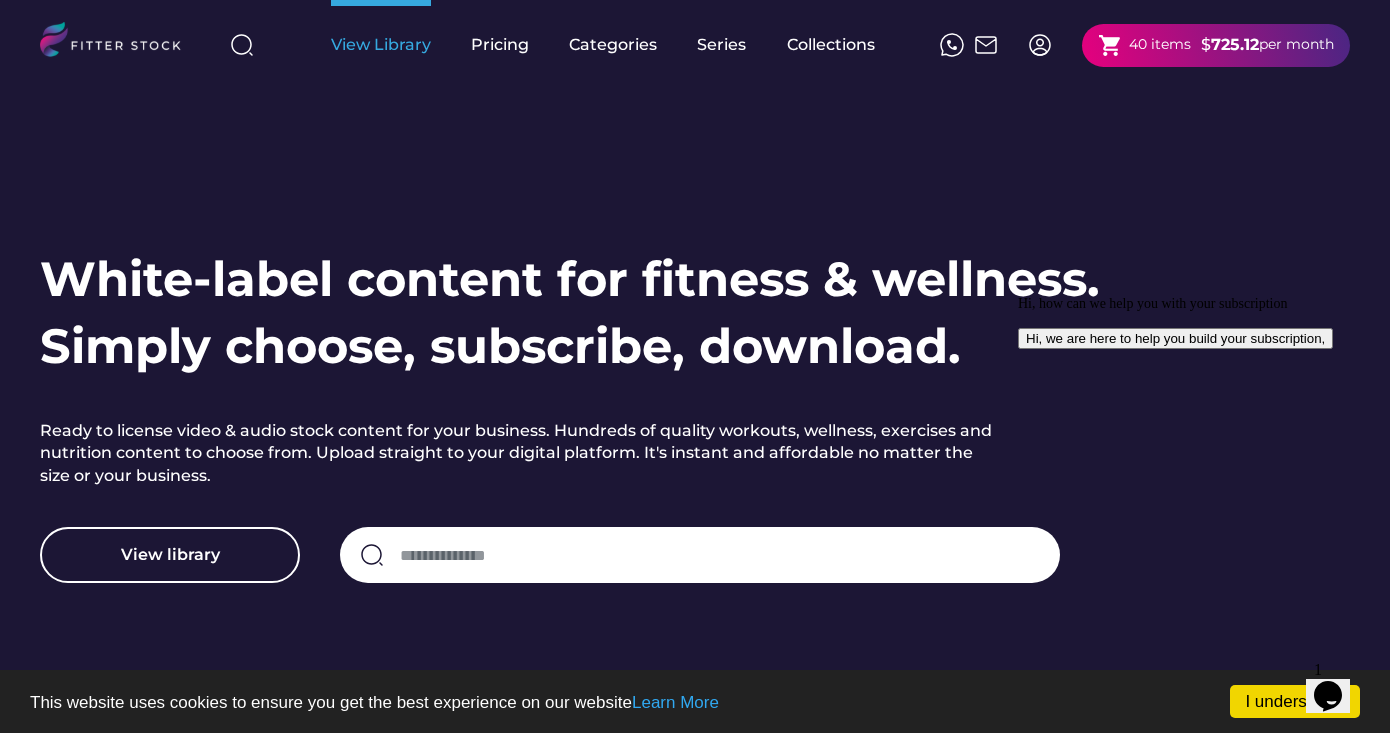 click on "View Library" at bounding box center [381, 45] 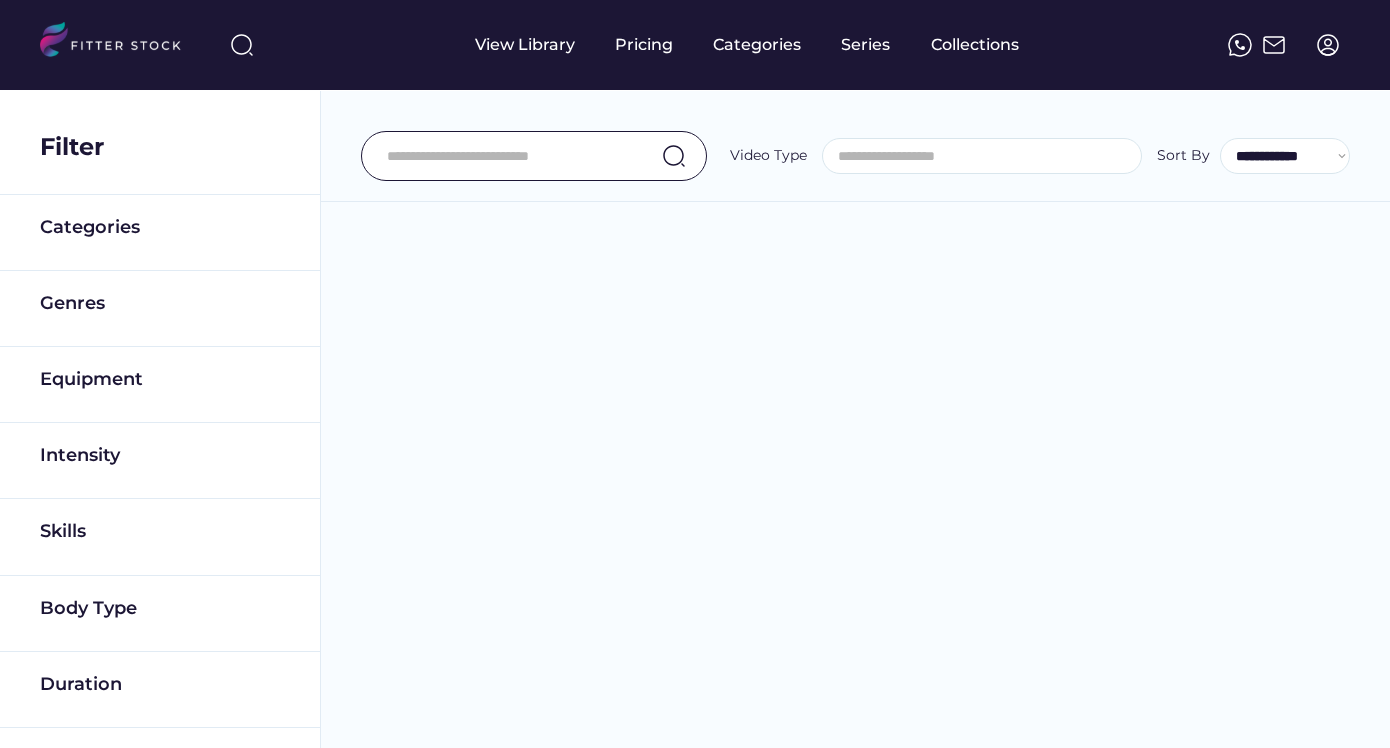 select 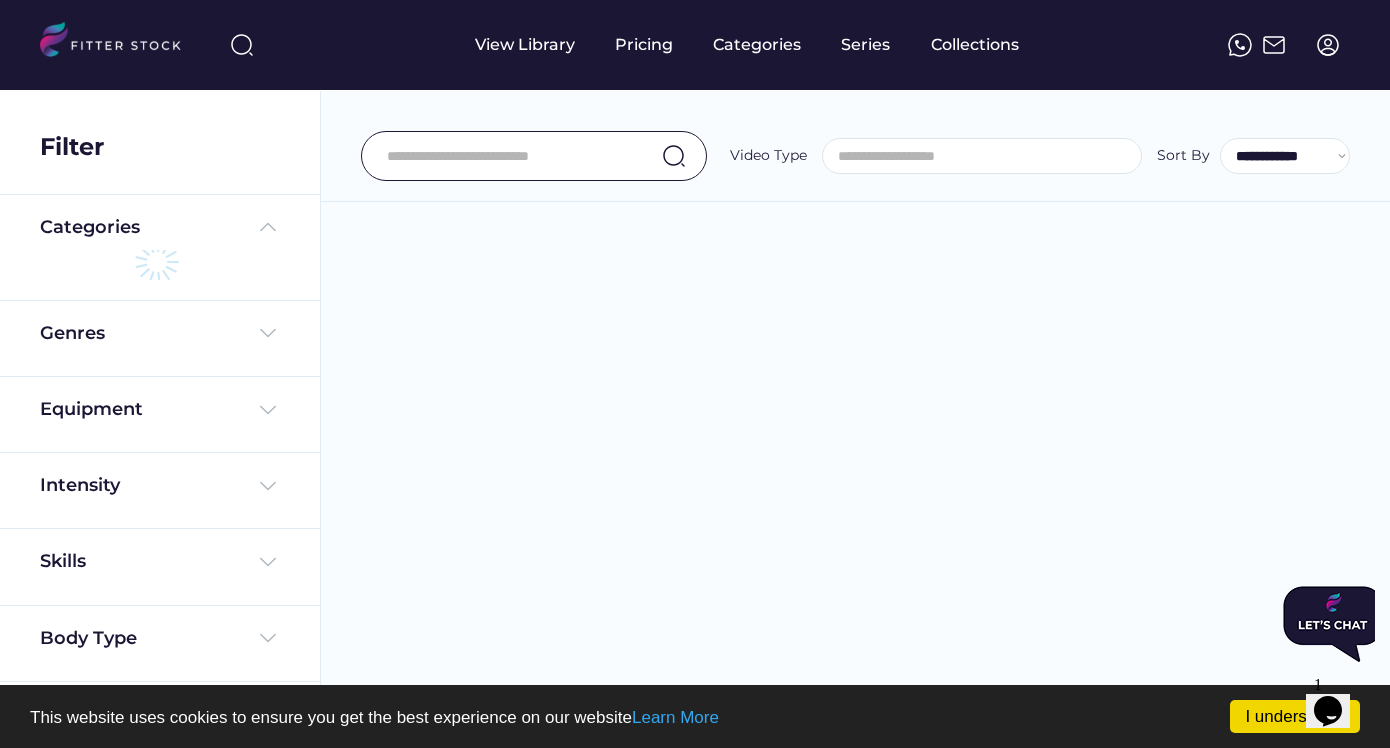 scroll, scrollTop: 0, scrollLeft: 0, axis: both 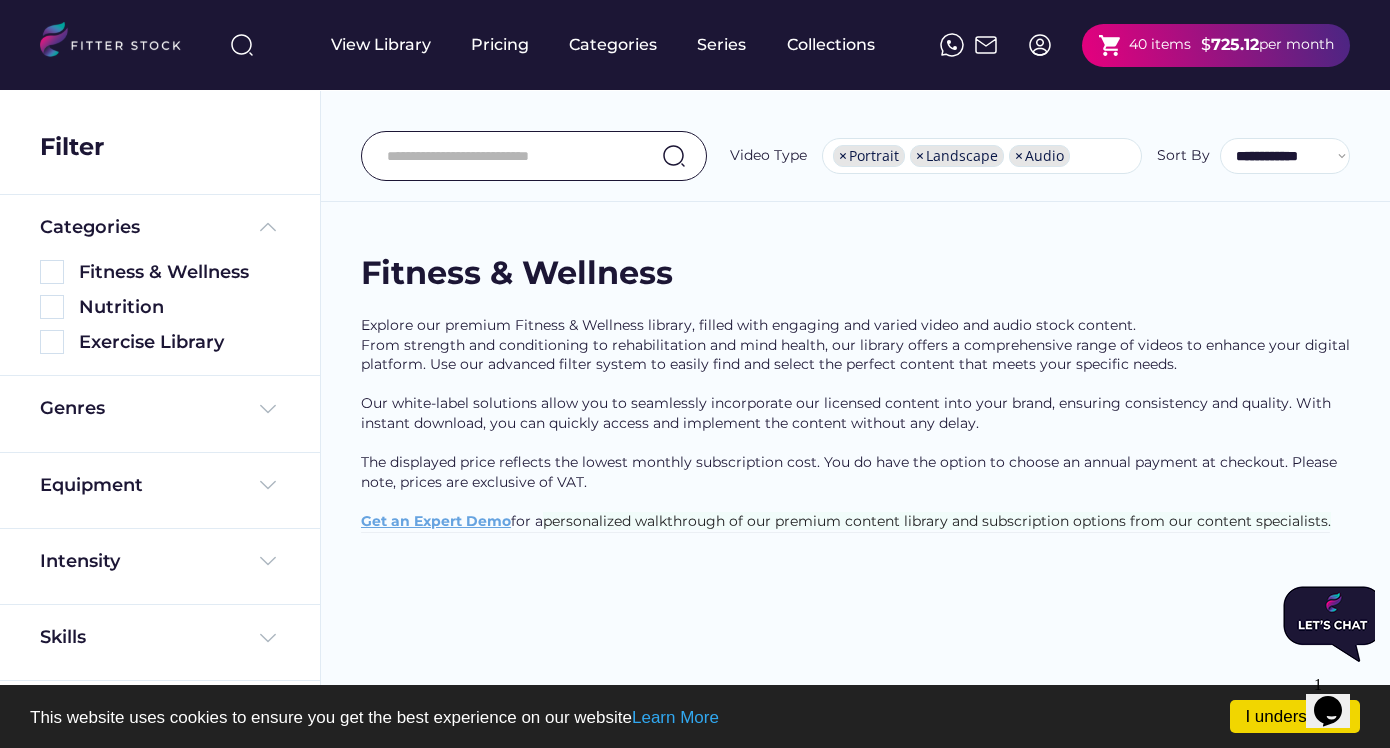 select on "**********" 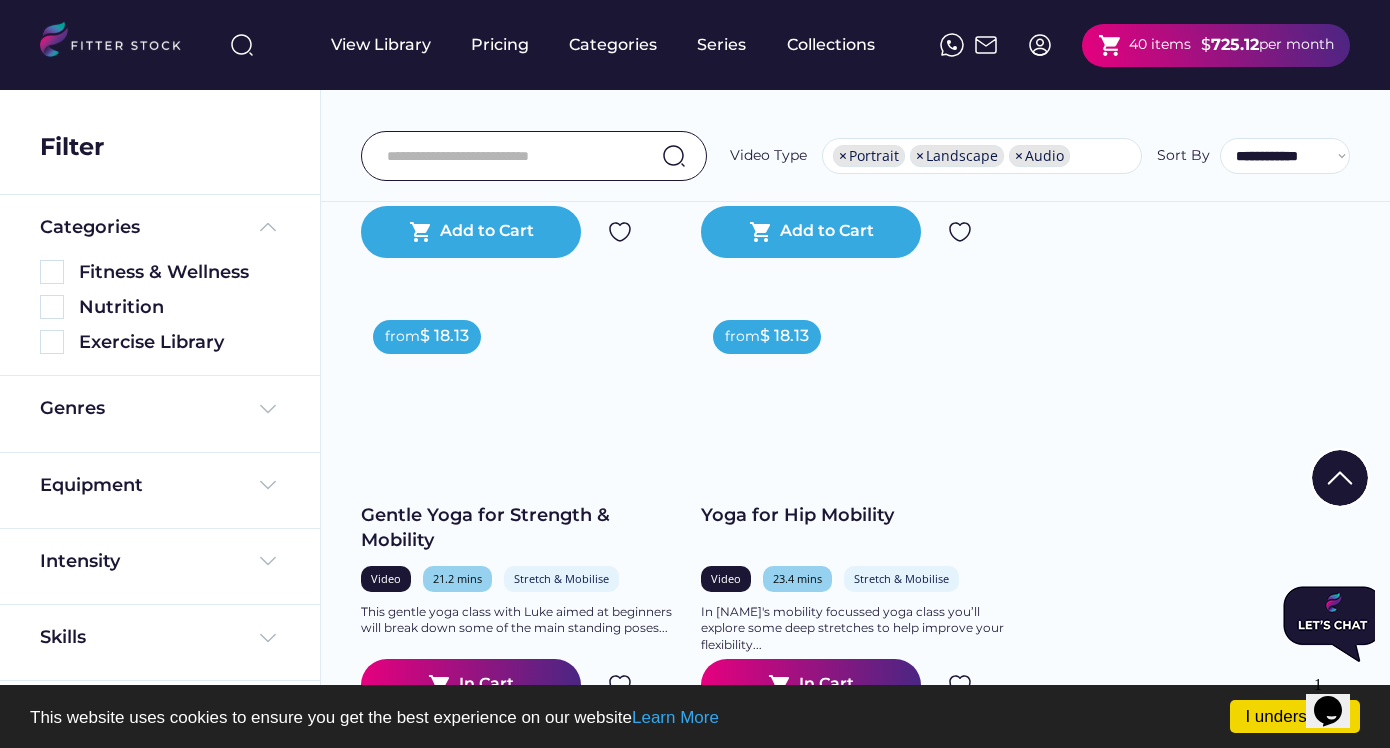 scroll, scrollTop: 616, scrollLeft: 0, axis: vertical 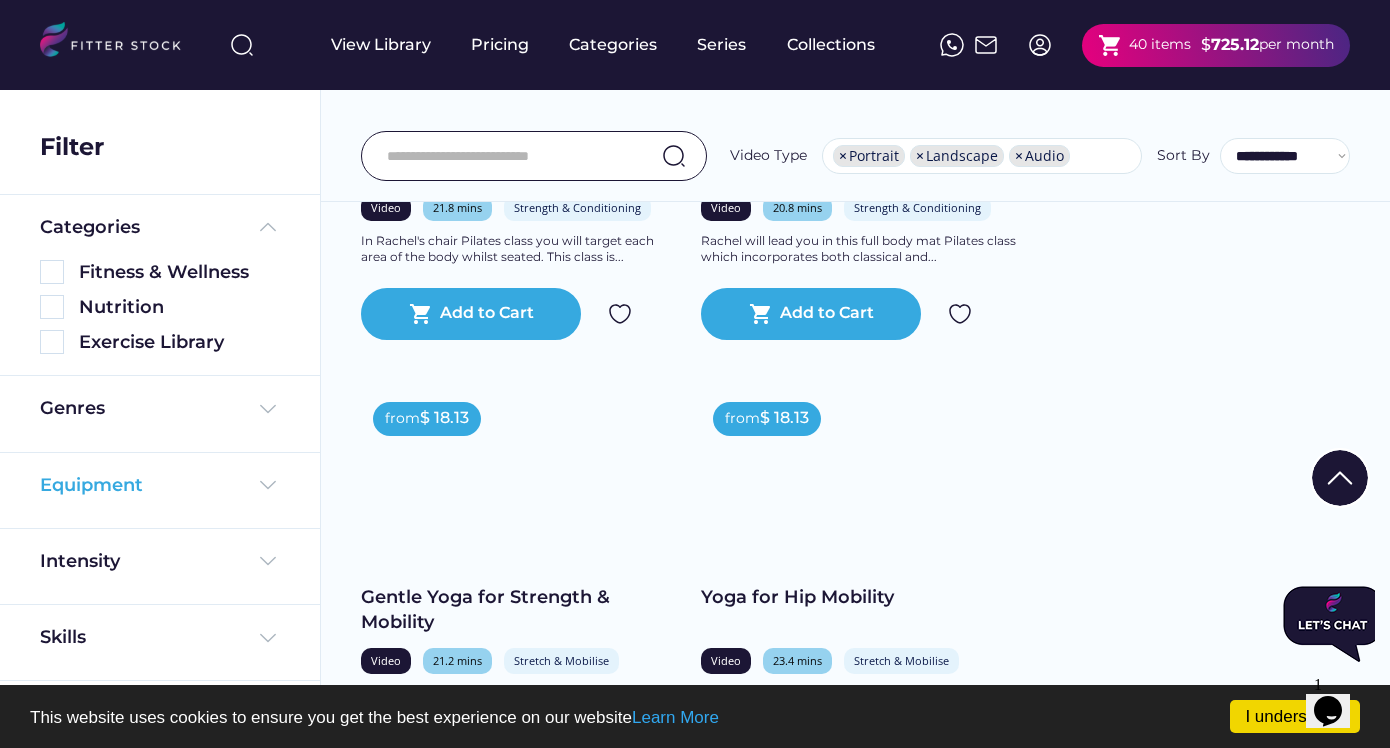 click on "Equipment" at bounding box center [160, 485] 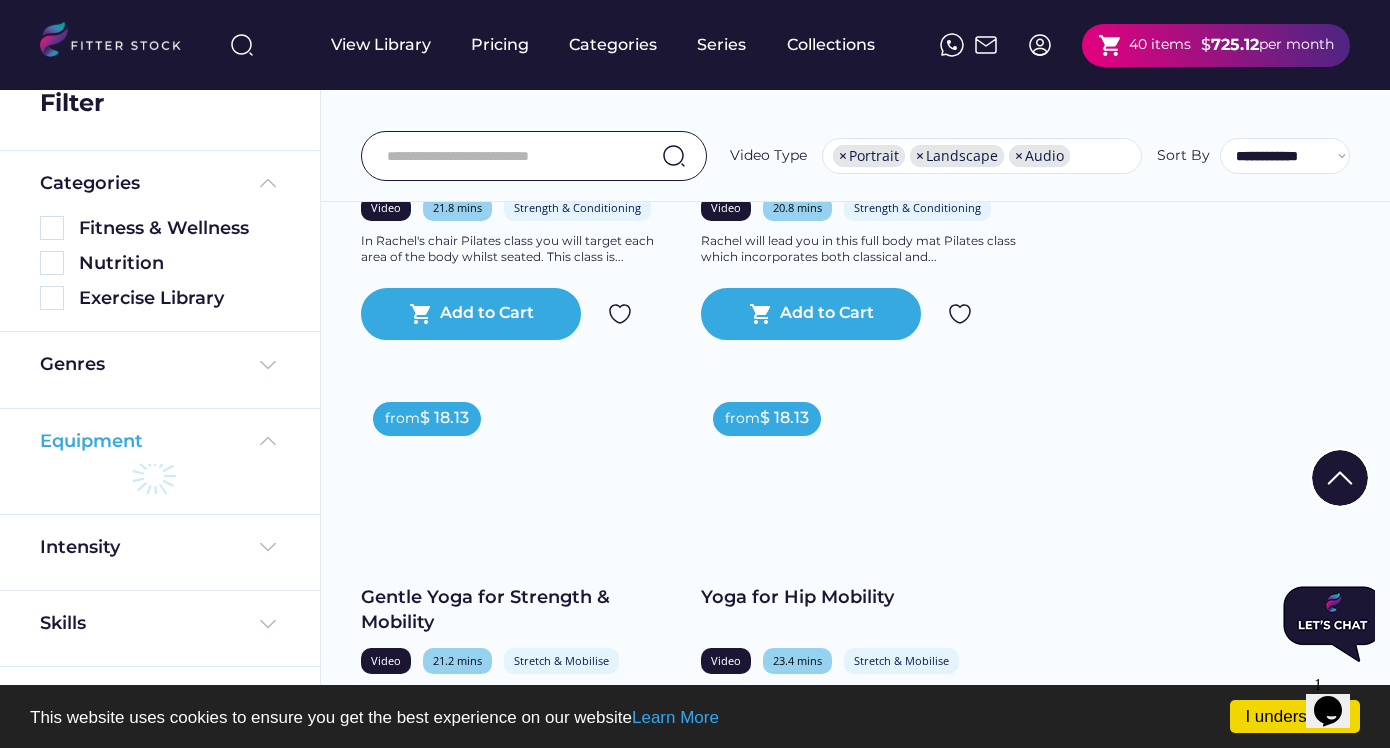 scroll, scrollTop: 115, scrollLeft: 0, axis: vertical 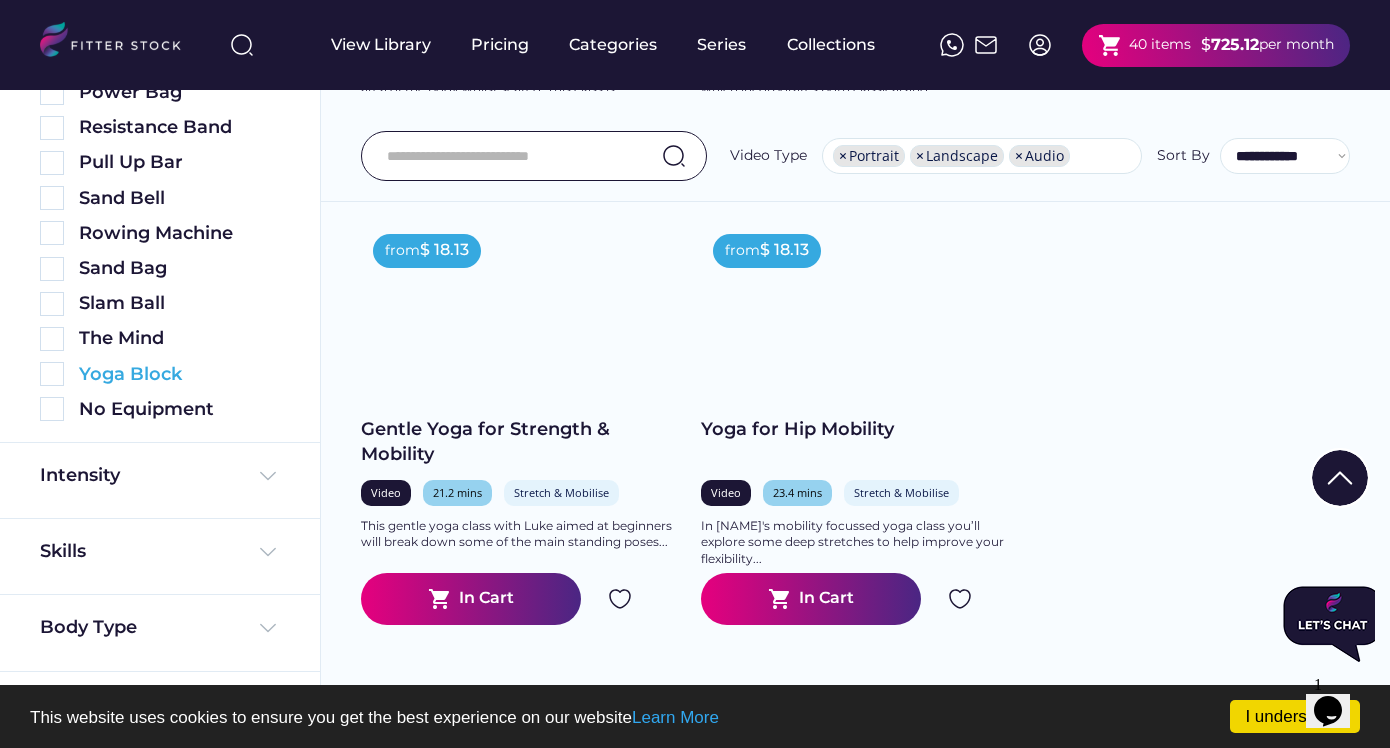 click at bounding box center (52, 374) 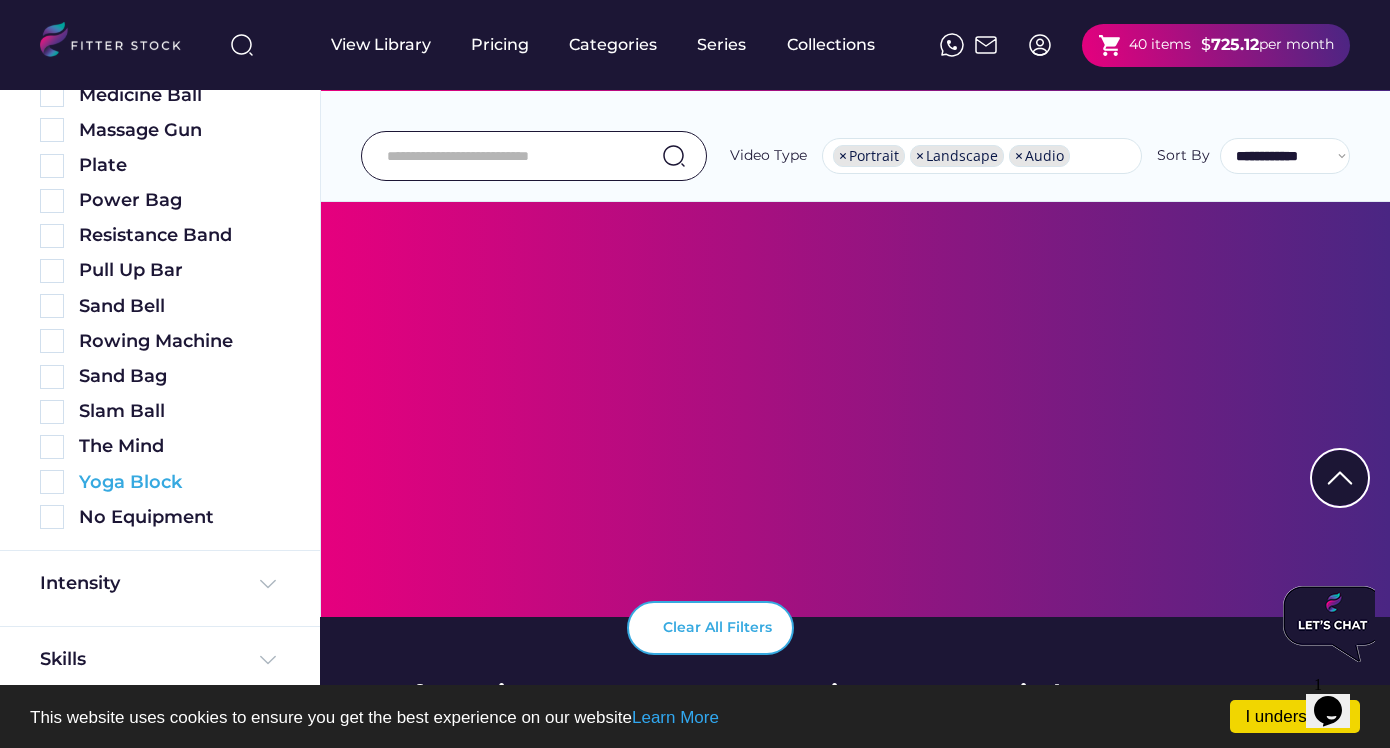 scroll, scrollTop: 241, scrollLeft: 0, axis: vertical 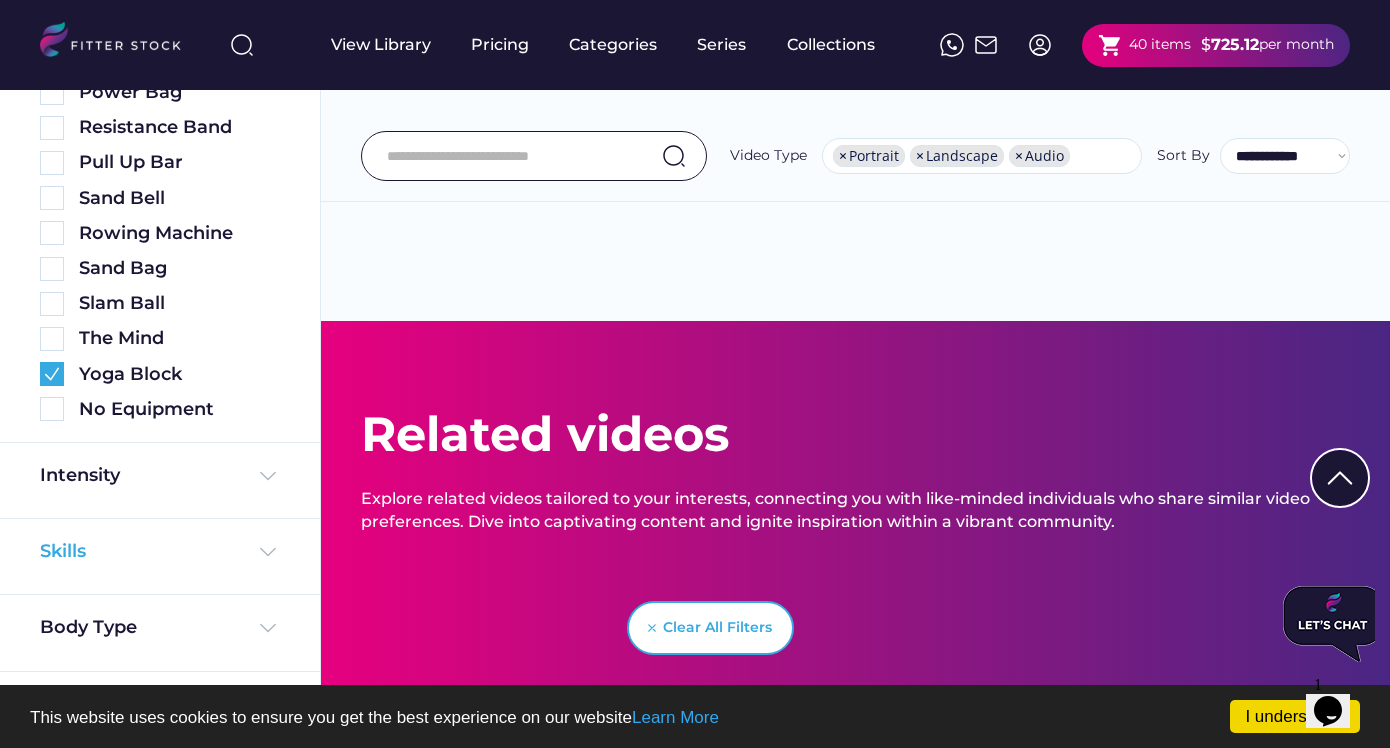 click at bounding box center (268, 552) 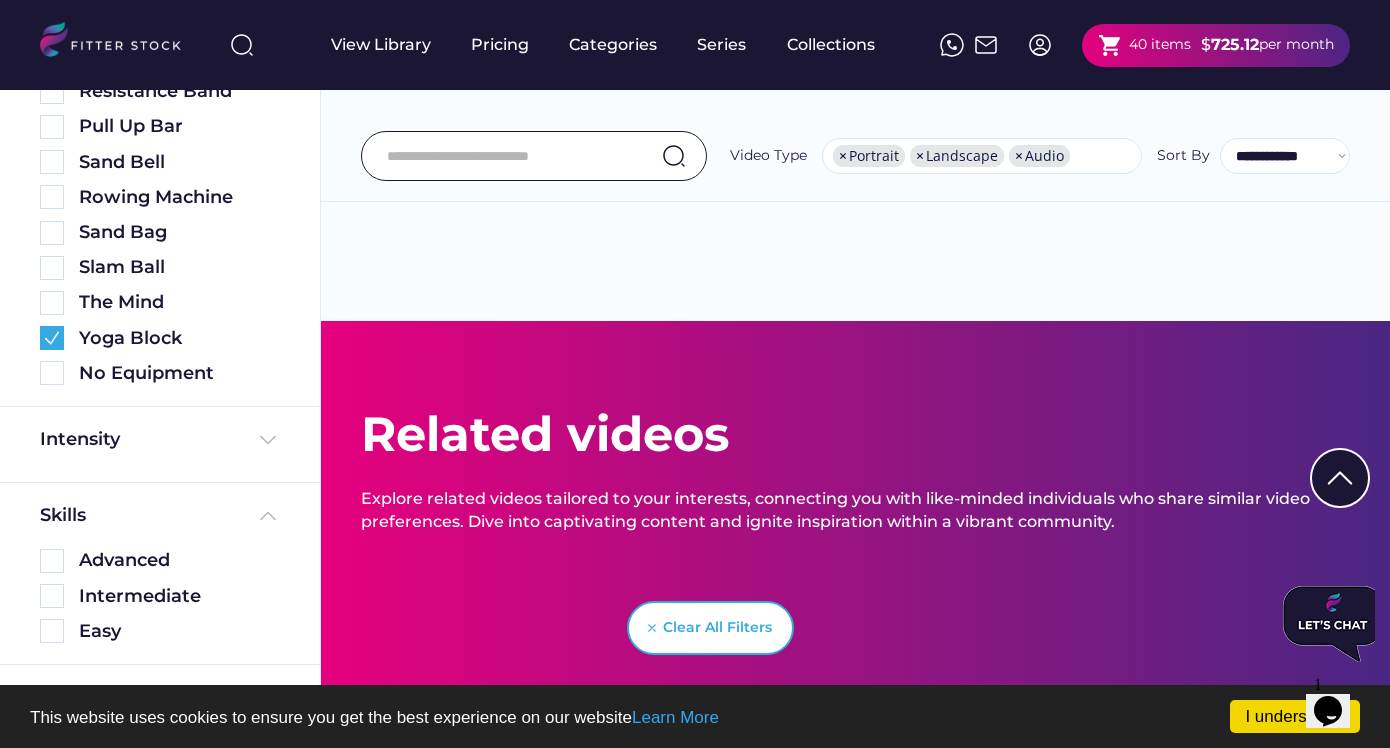 scroll, scrollTop: 1261, scrollLeft: 0, axis: vertical 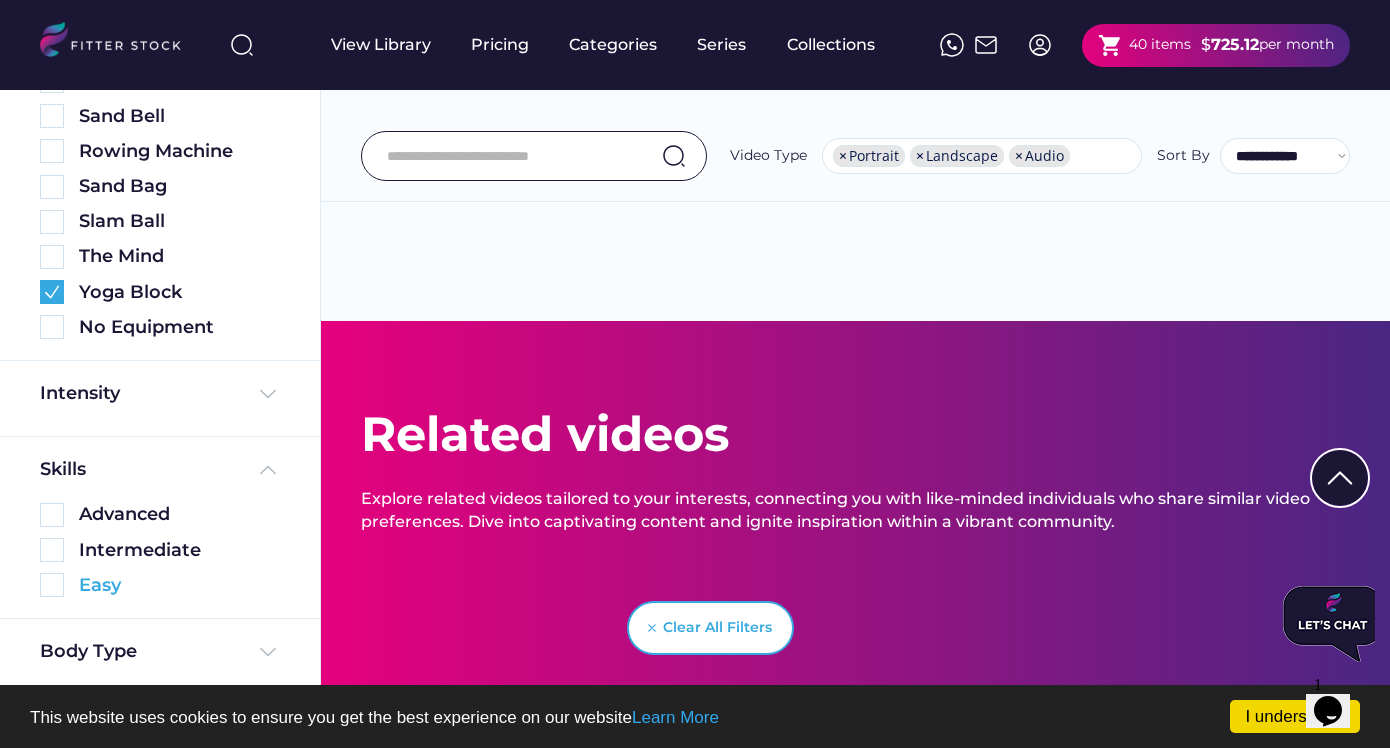 click at bounding box center [52, 585] 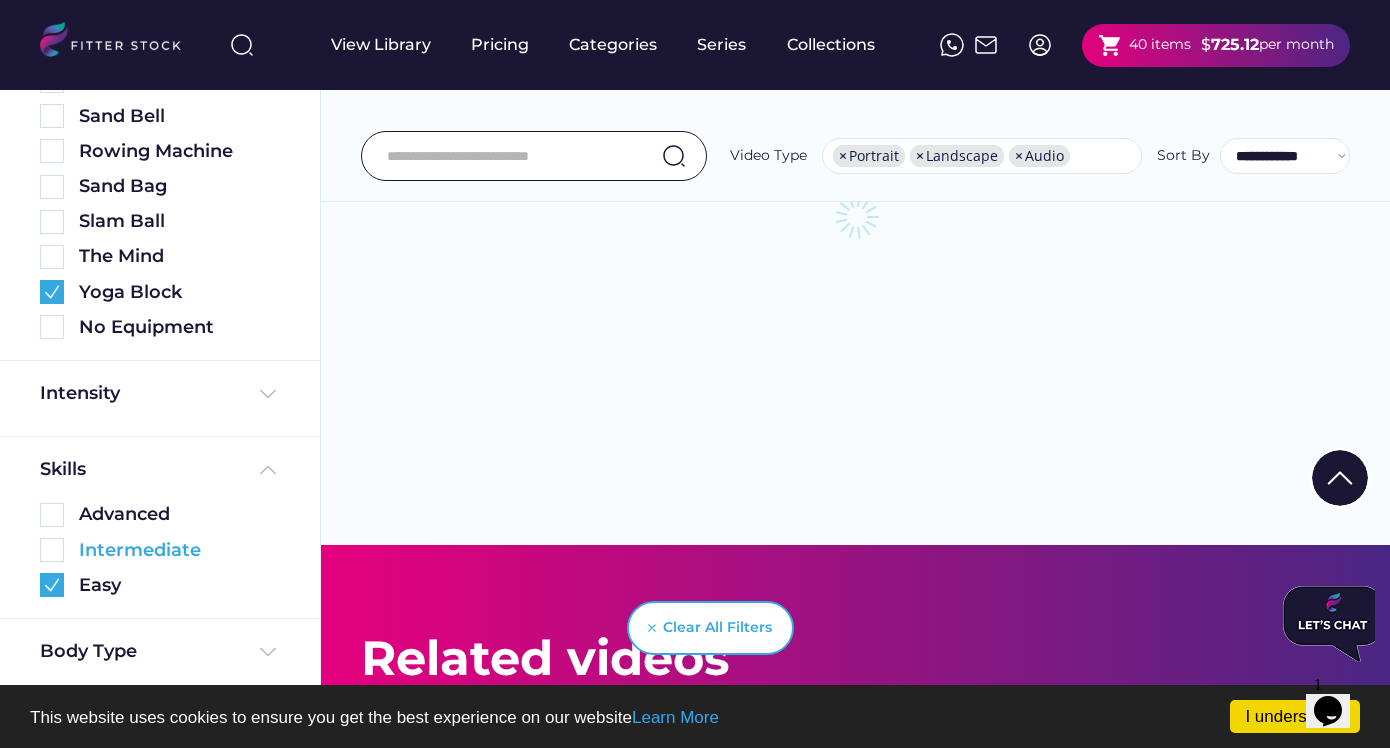 scroll, scrollTop: 0, scrollLeft: 0, axis: both 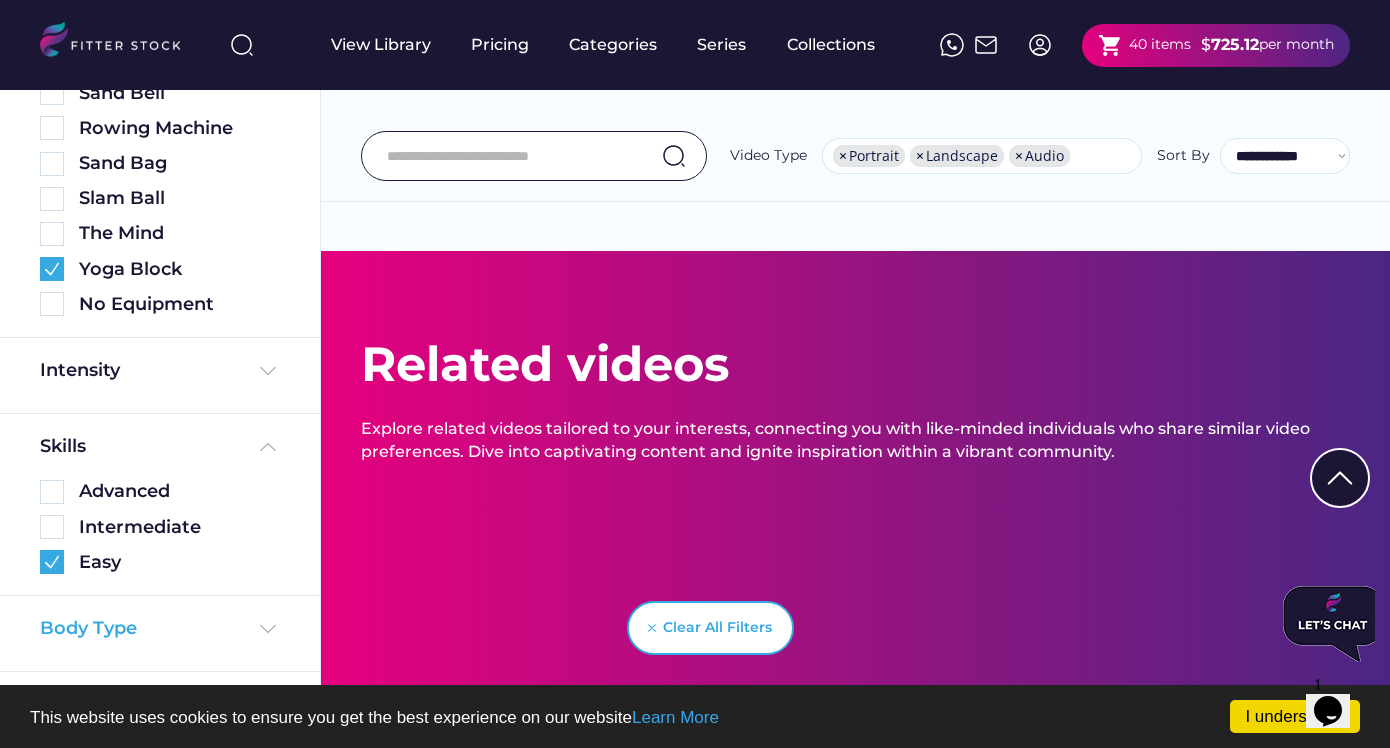 click at bounding box center [268, 629] 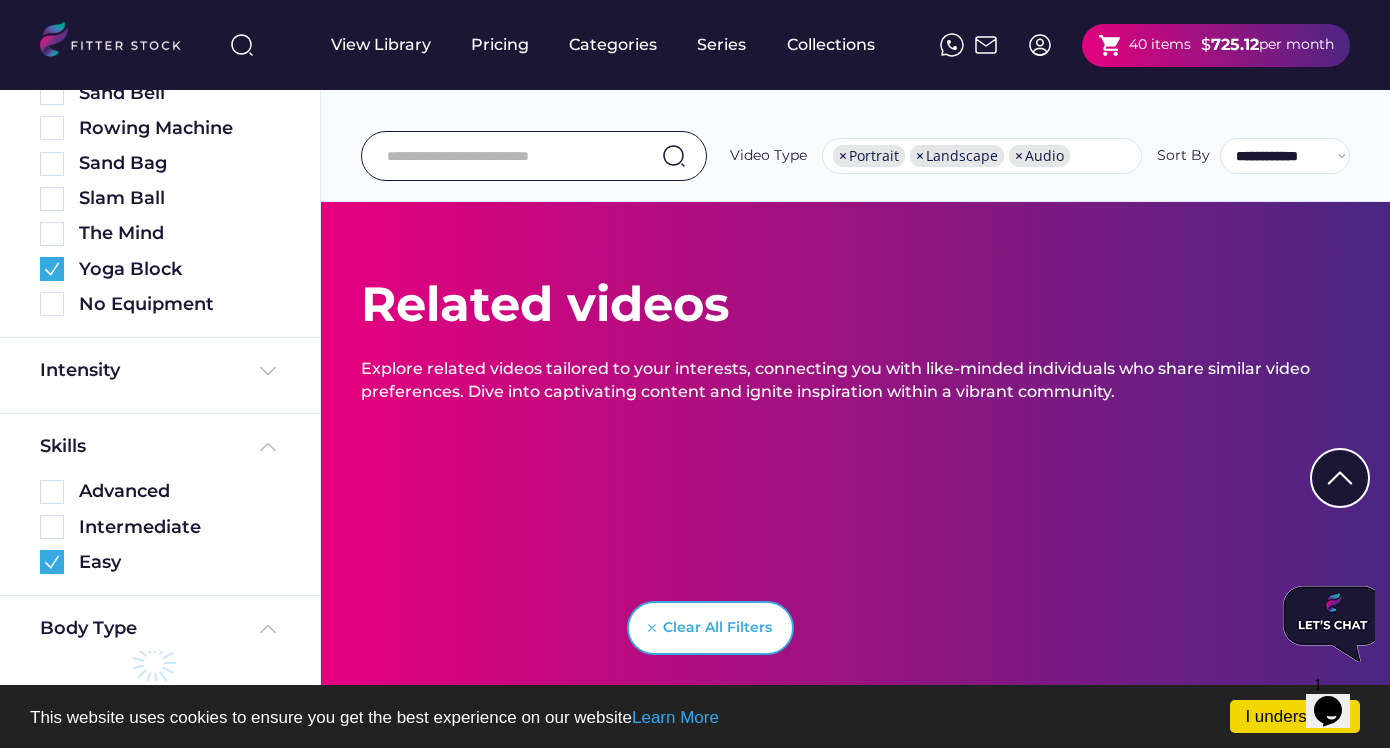 scroll, scrollTop: 925, scrollLeft: 0, axis: vertical 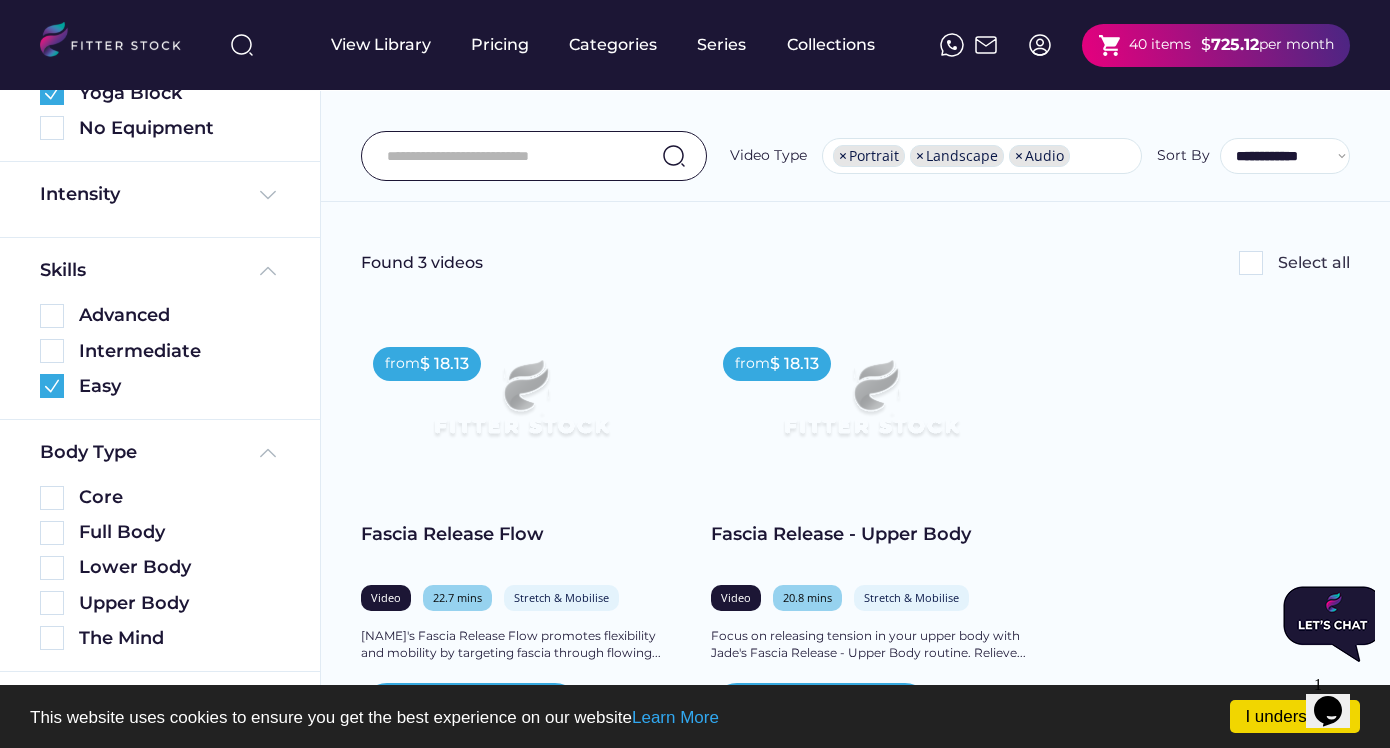 click at bounding box center [521, 407] 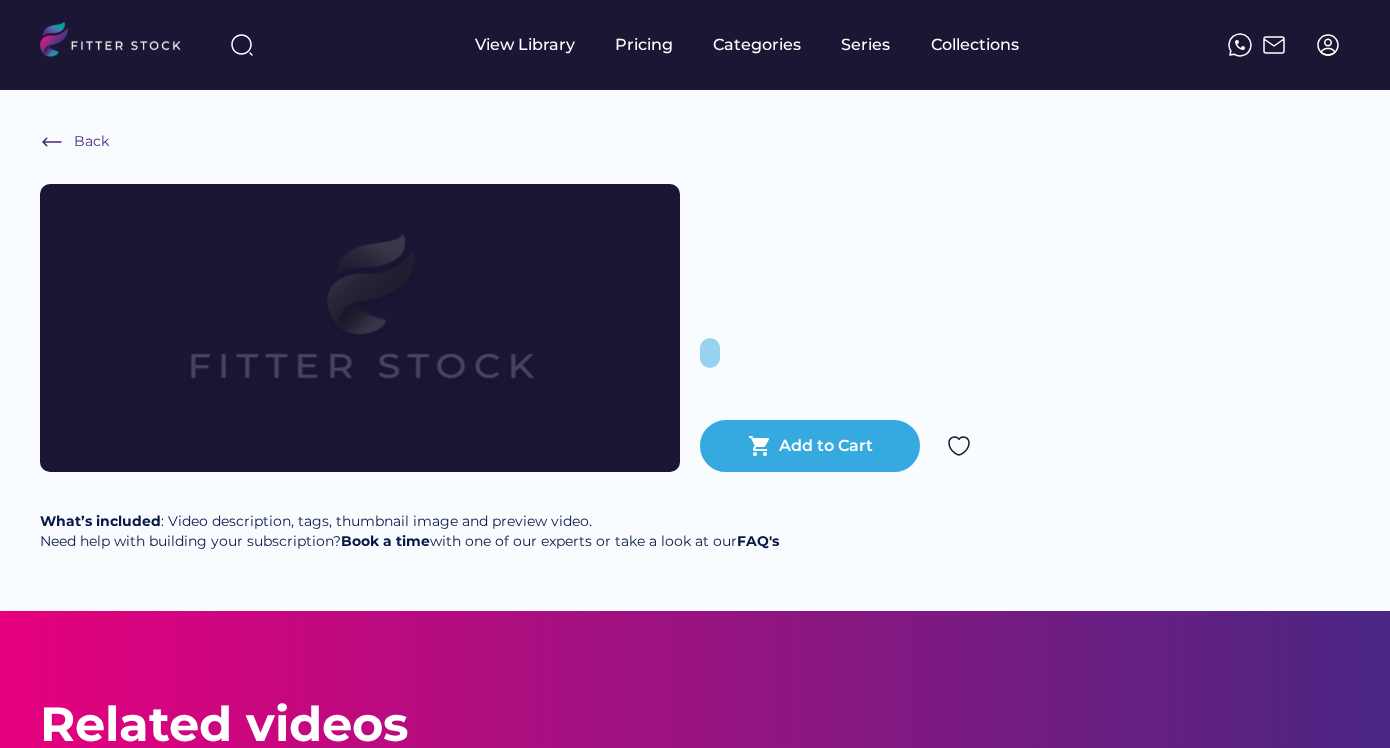scroll, scrollTop: 0, scrollLeft: 0, axis: both 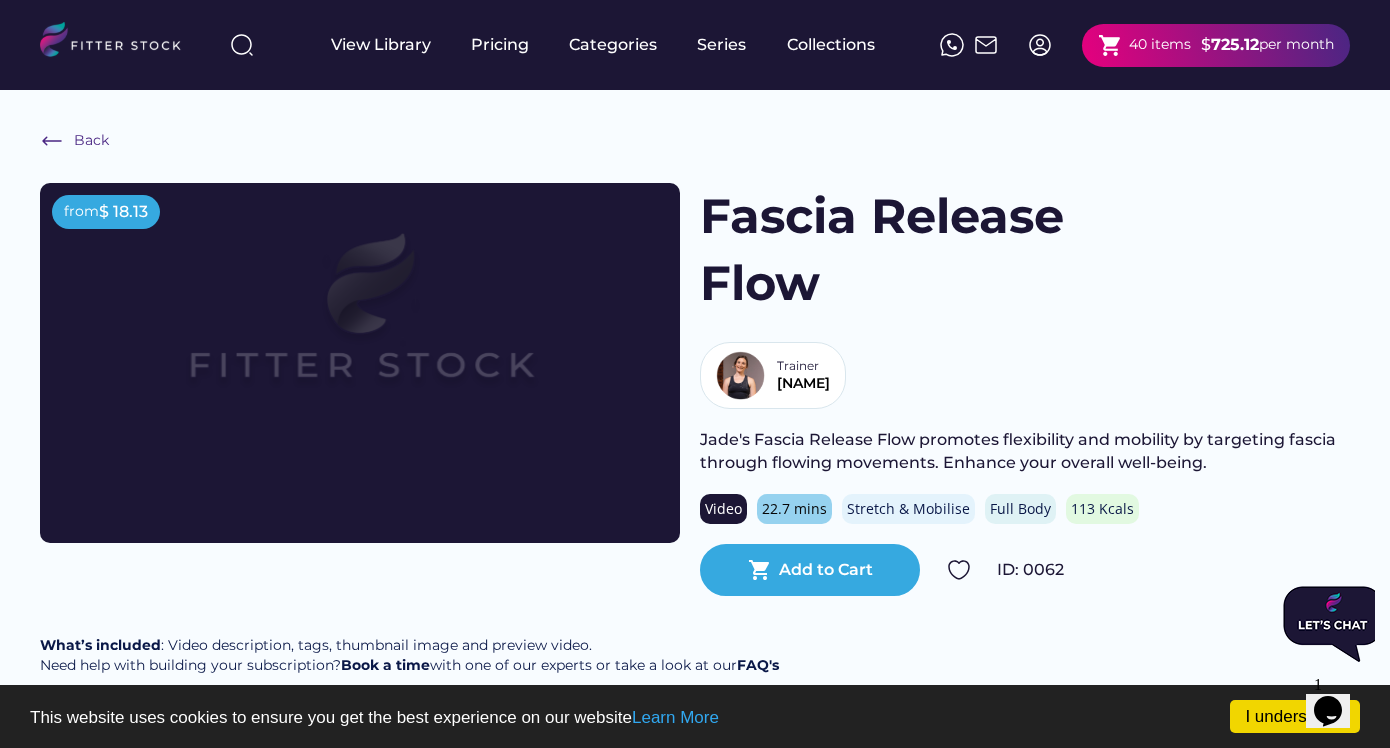 click on "40 items" at bounding box center [1160, 45] 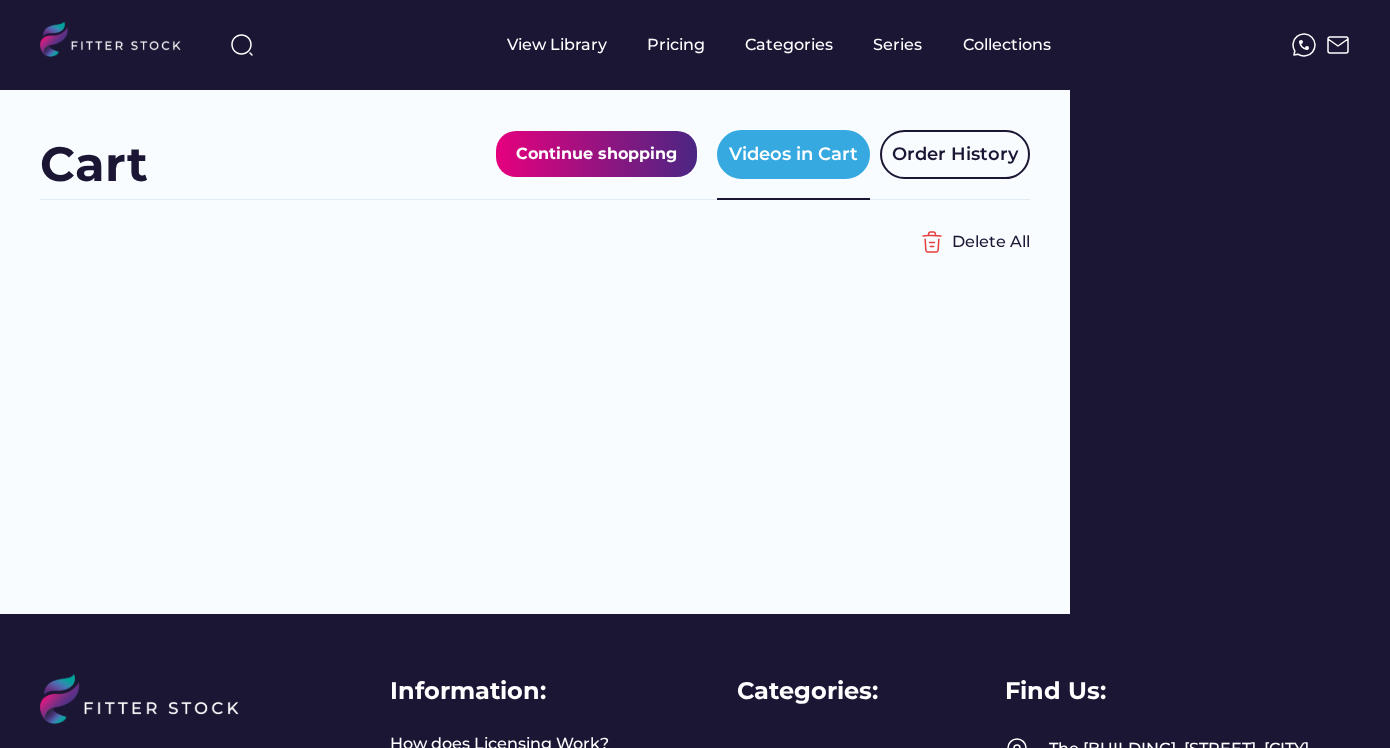 scroll, scrollTop: 0, scrollLeft: 0, axis: both 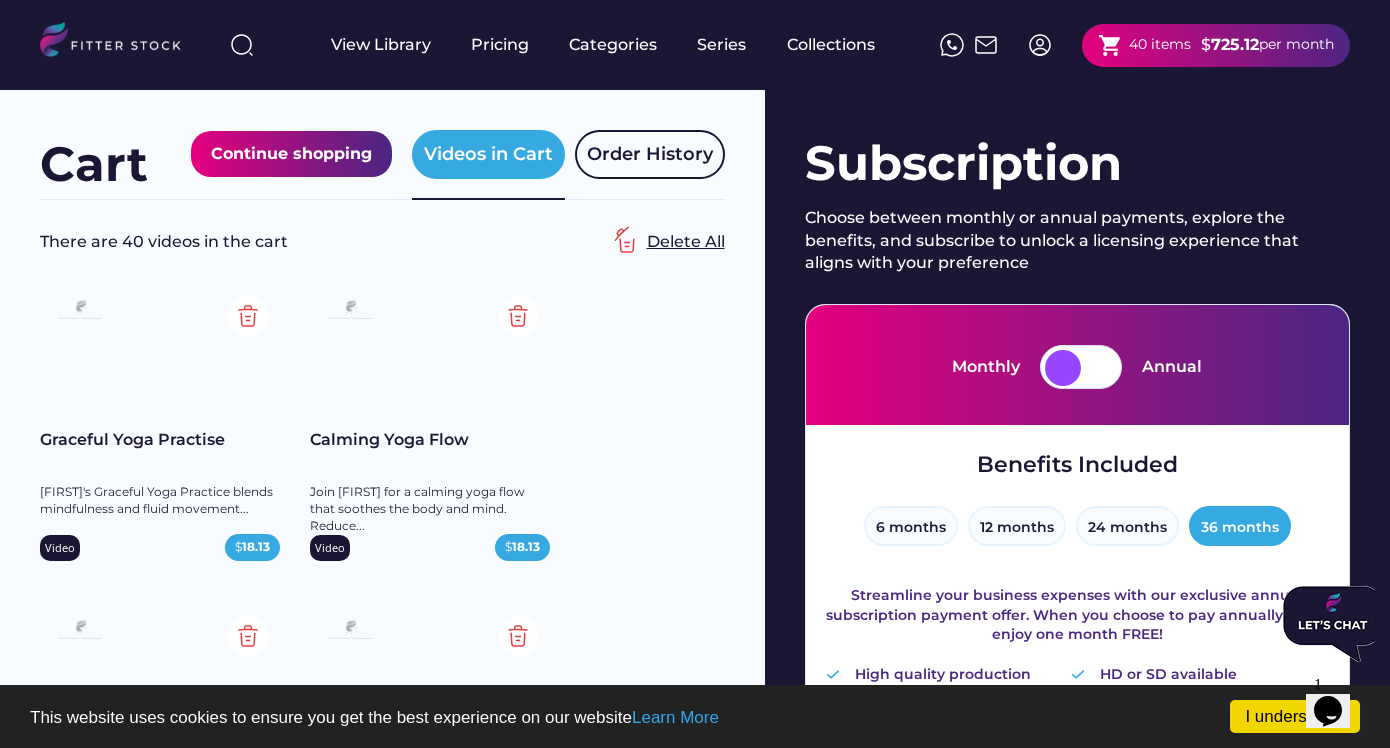 click on "Delete All" at bounding box center [686, 242] 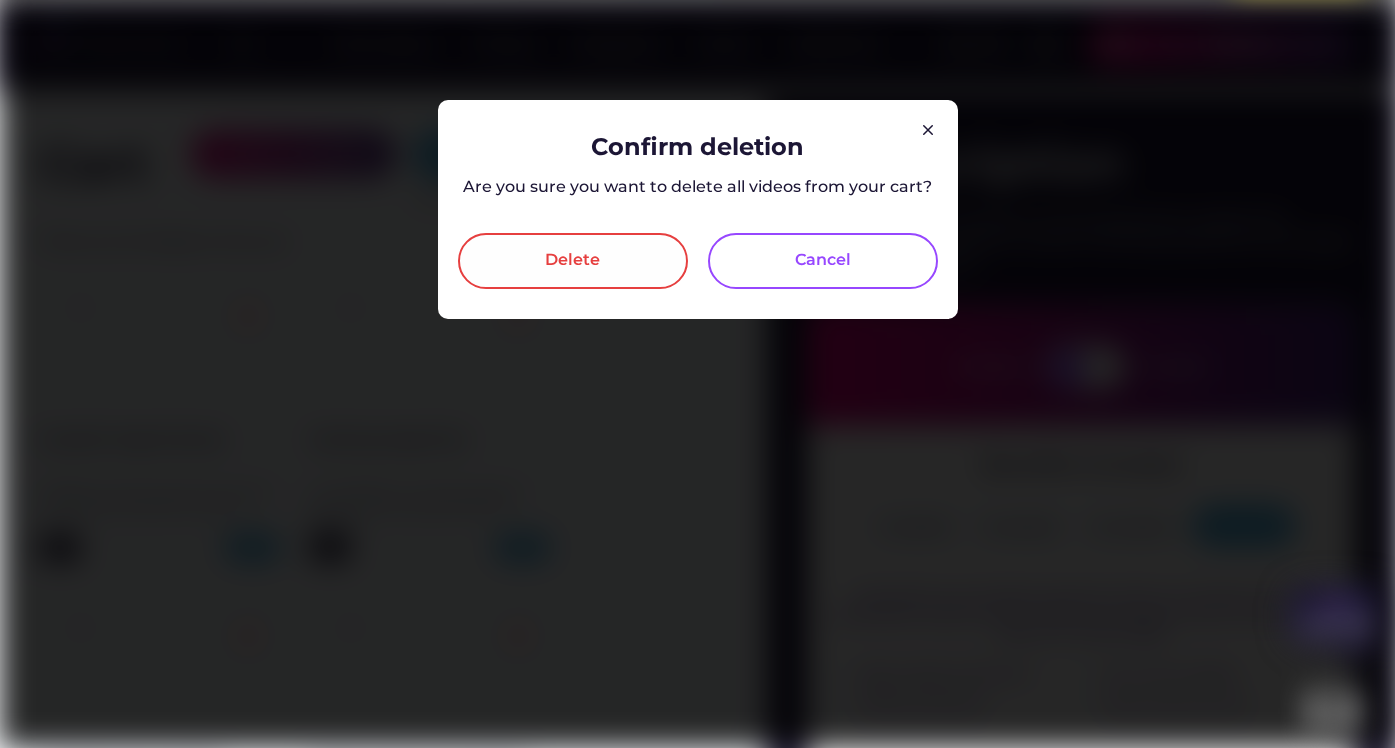 click on "Delete" at bounding box center (573, 261) 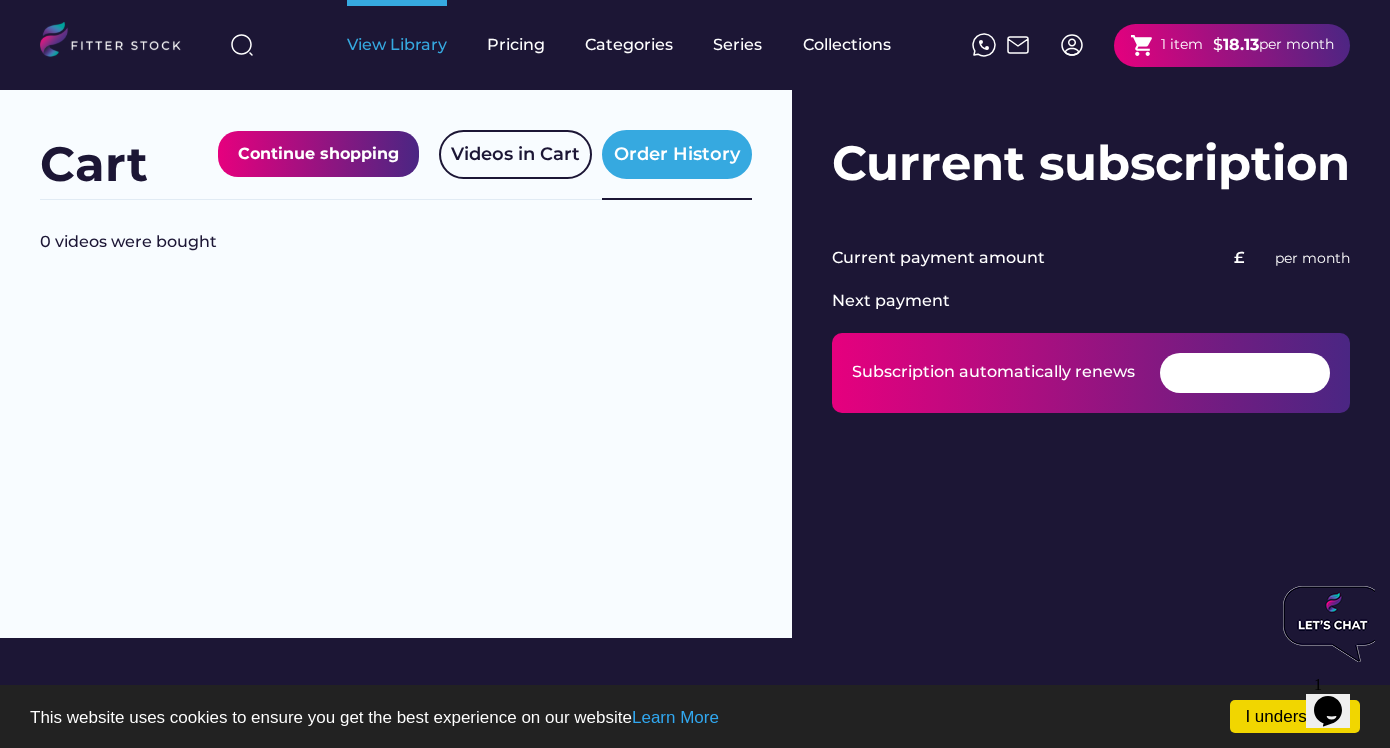 click on "View Library" at bounding box center [397, 45] 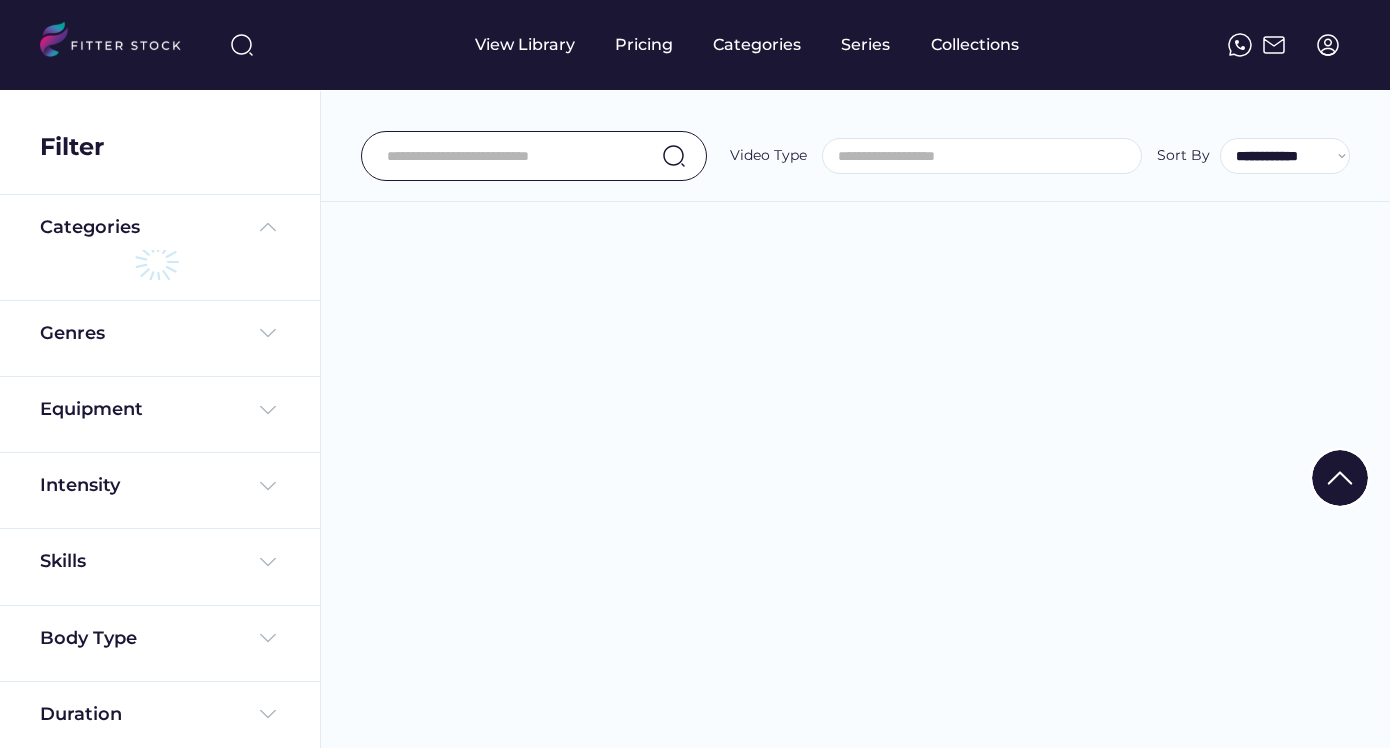 select 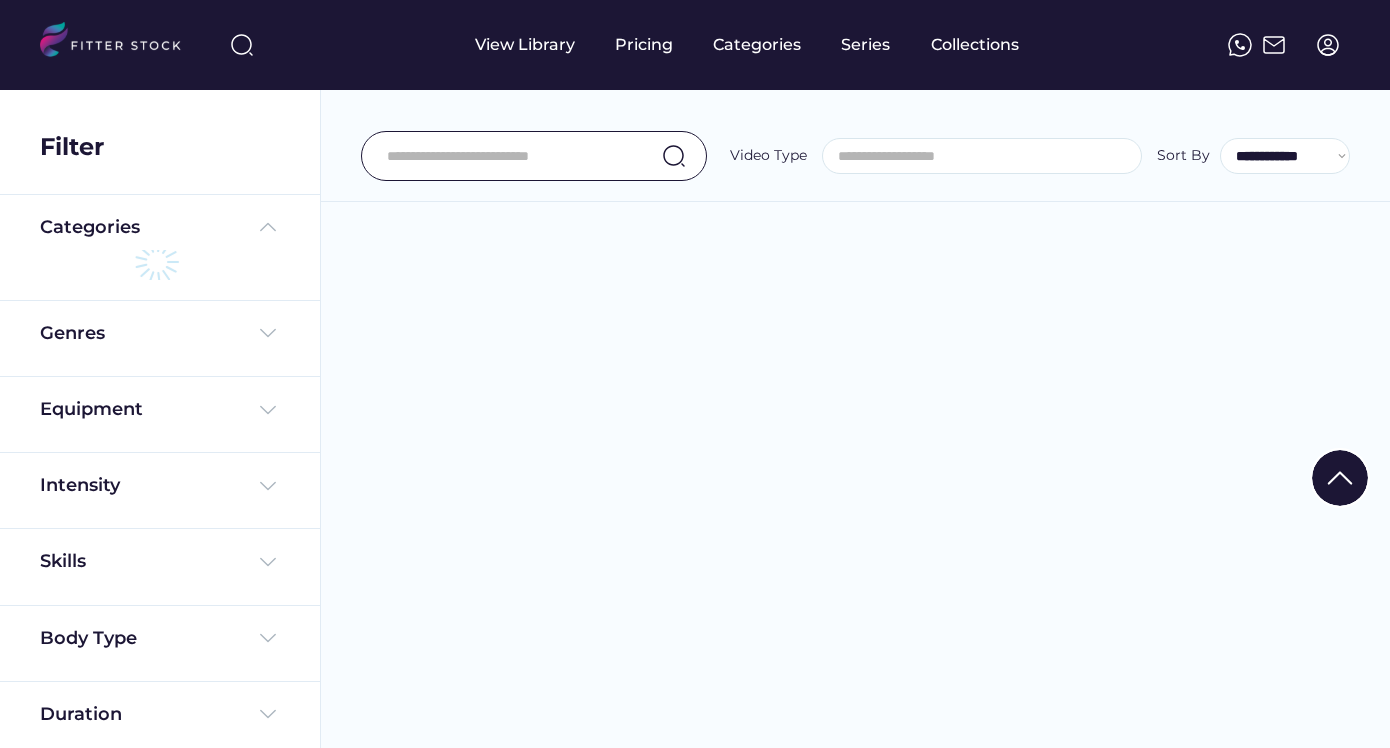 scroll, scrollTop: 0, scrollLeft: 0, axis: both 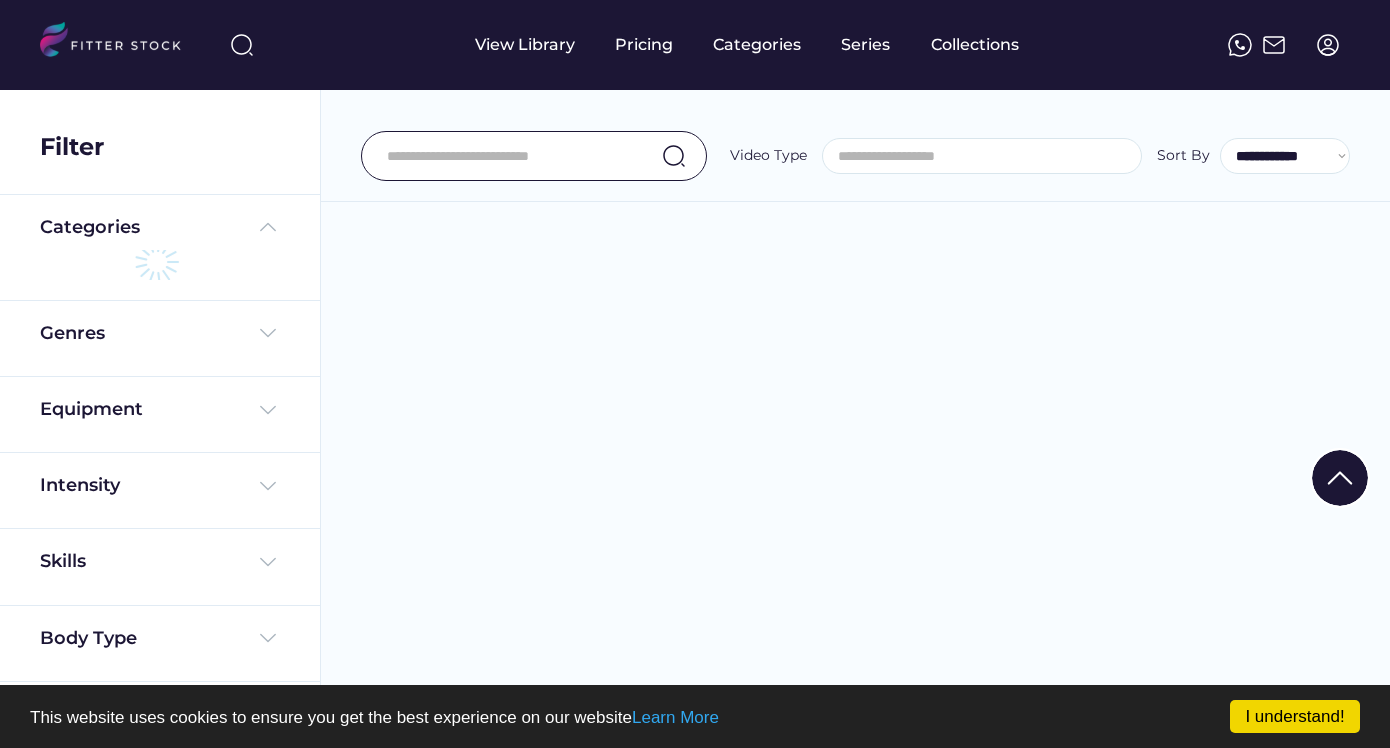 click at bounding box center [516, 156] 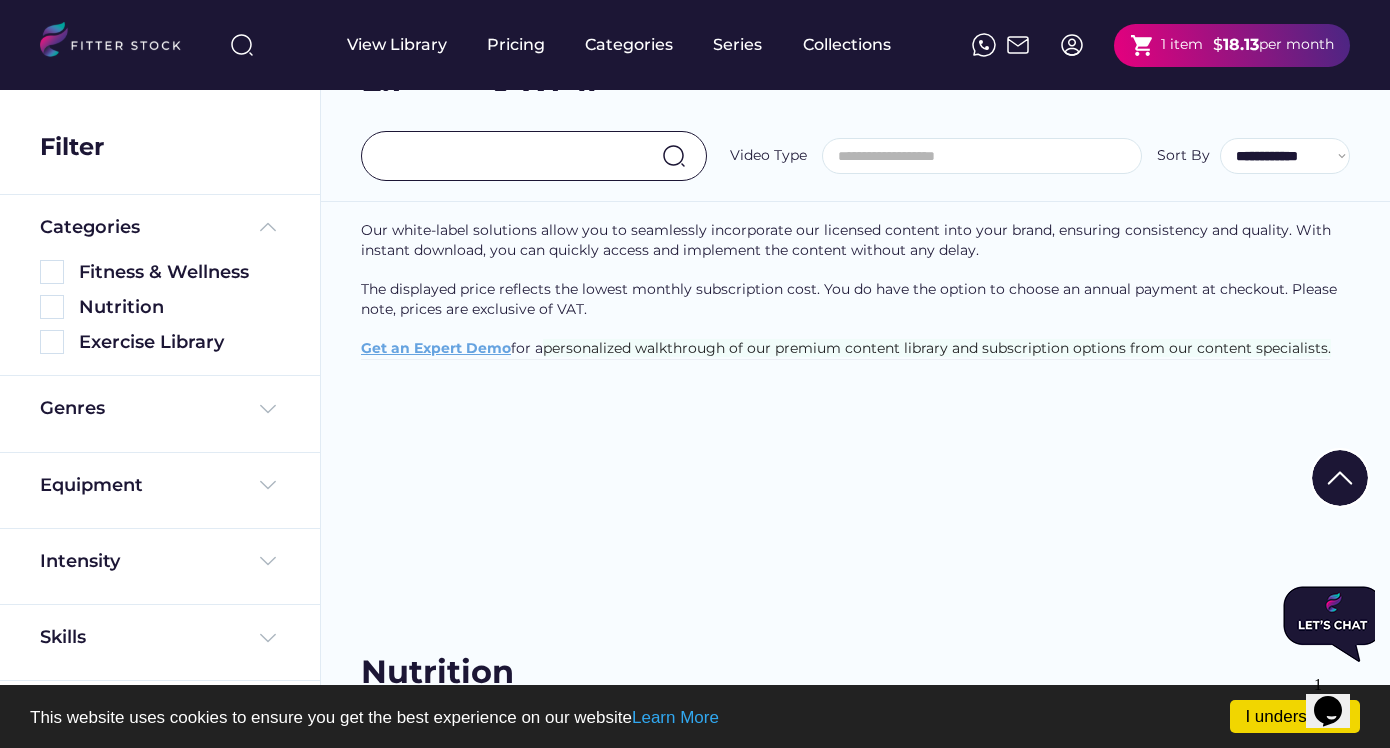 scroll, scrollTop: 0, scrollLeft: 0, axis: both 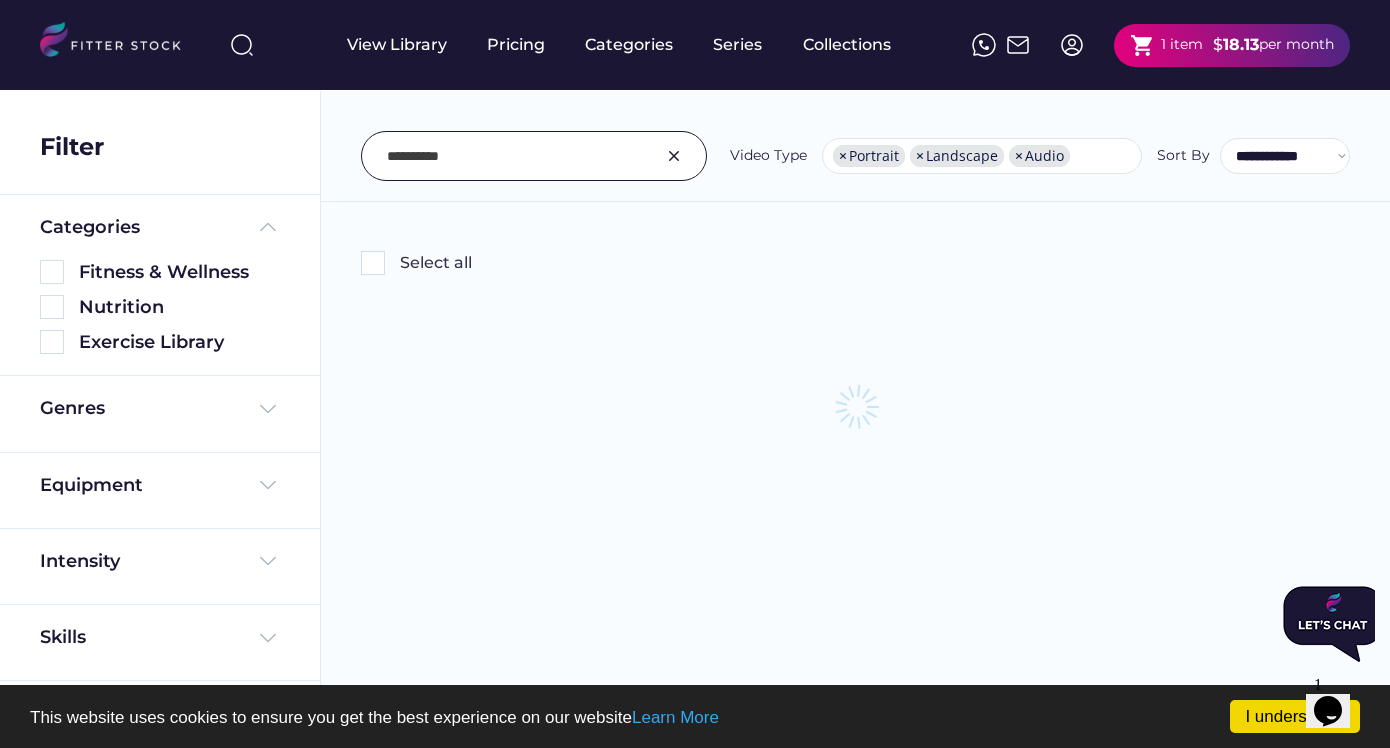 type on "**********" 